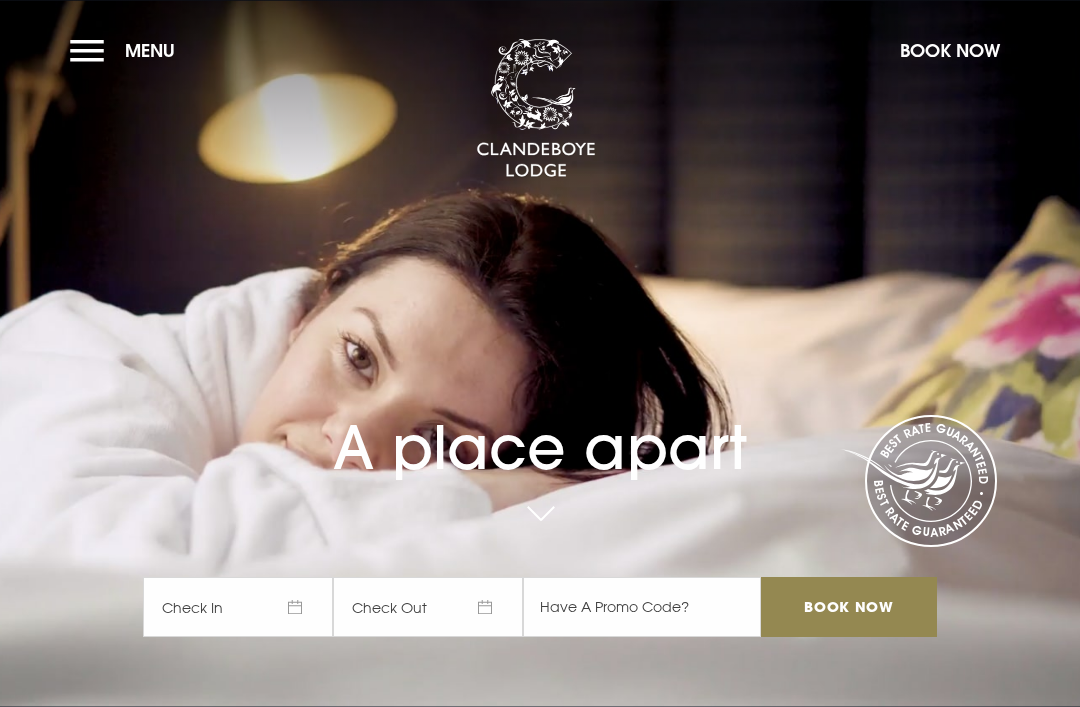 scroll, scrollTop: 0, scrollLeft: 0, axis: both 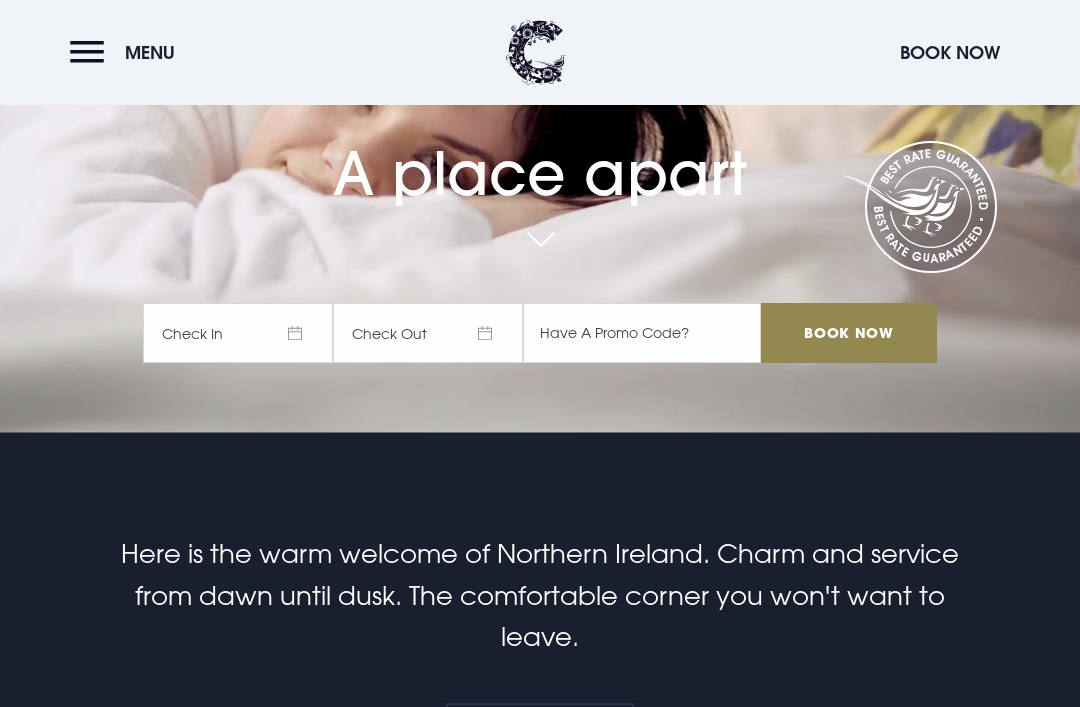 click on "Book Now" at bounding box center [849, 333] 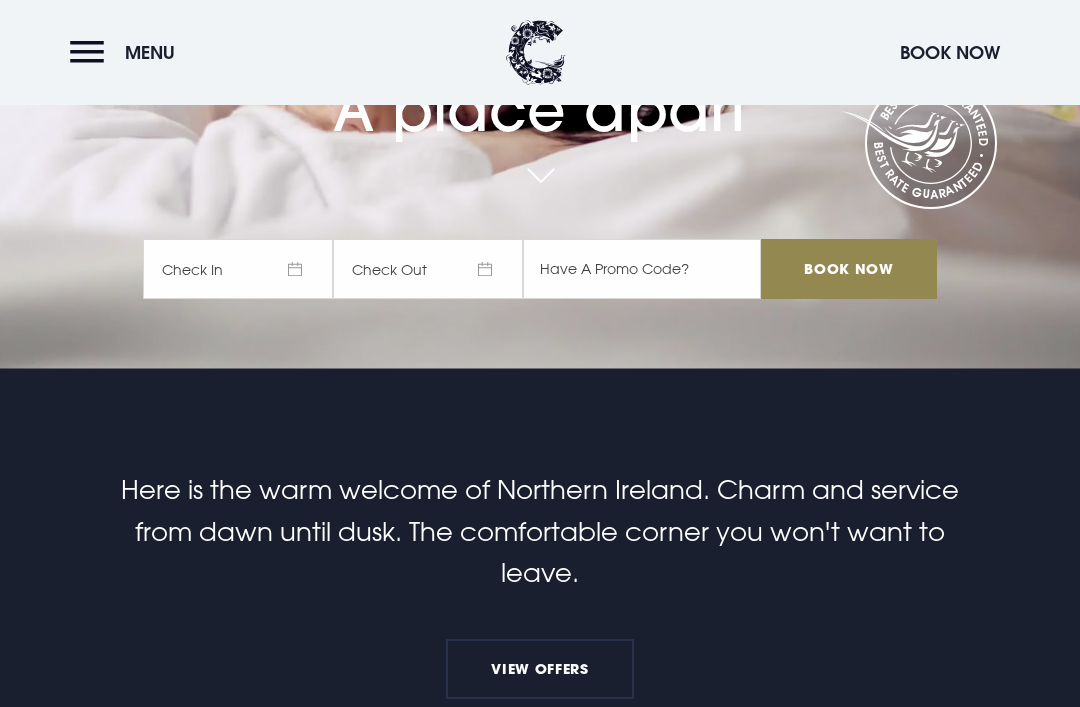 click on "Check In" at bounding box center [238, 269] 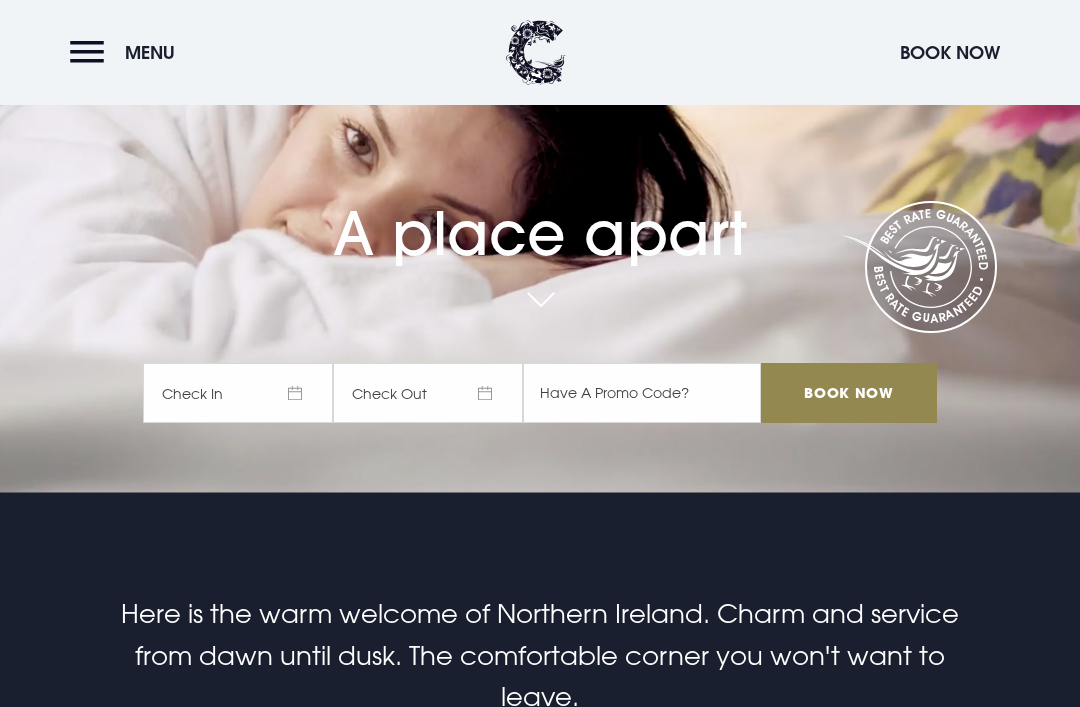 scroll, scrollTop: 215, scrollLeft: 0, axis: vertical 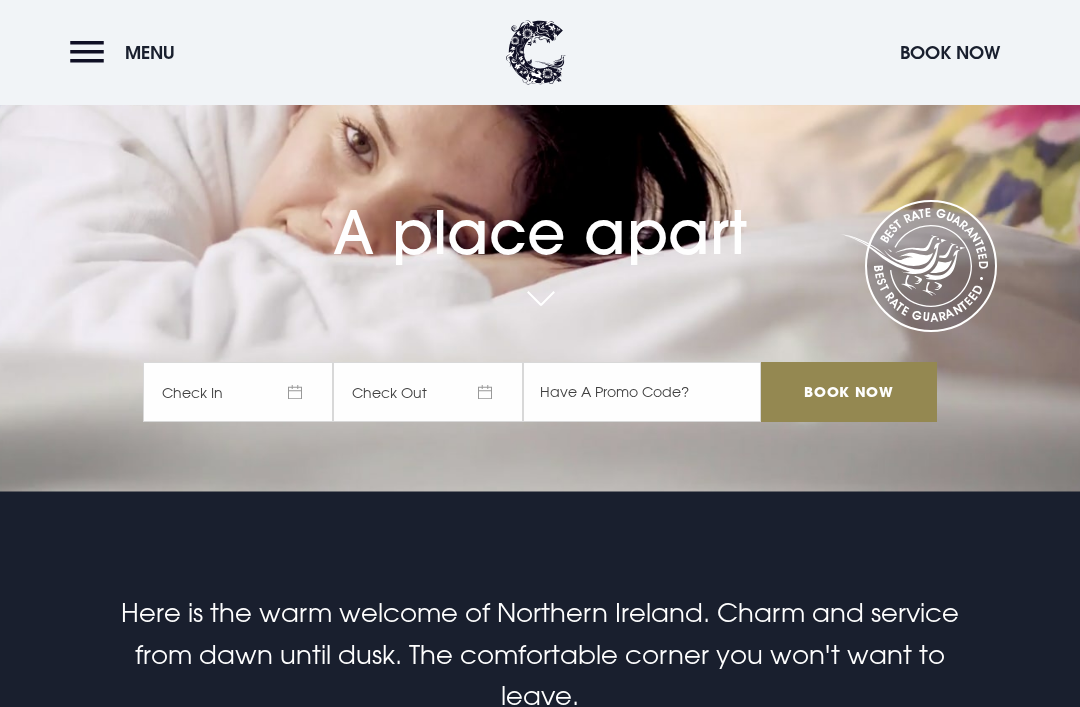 click on "Check In" at bounding box center [238, 392] 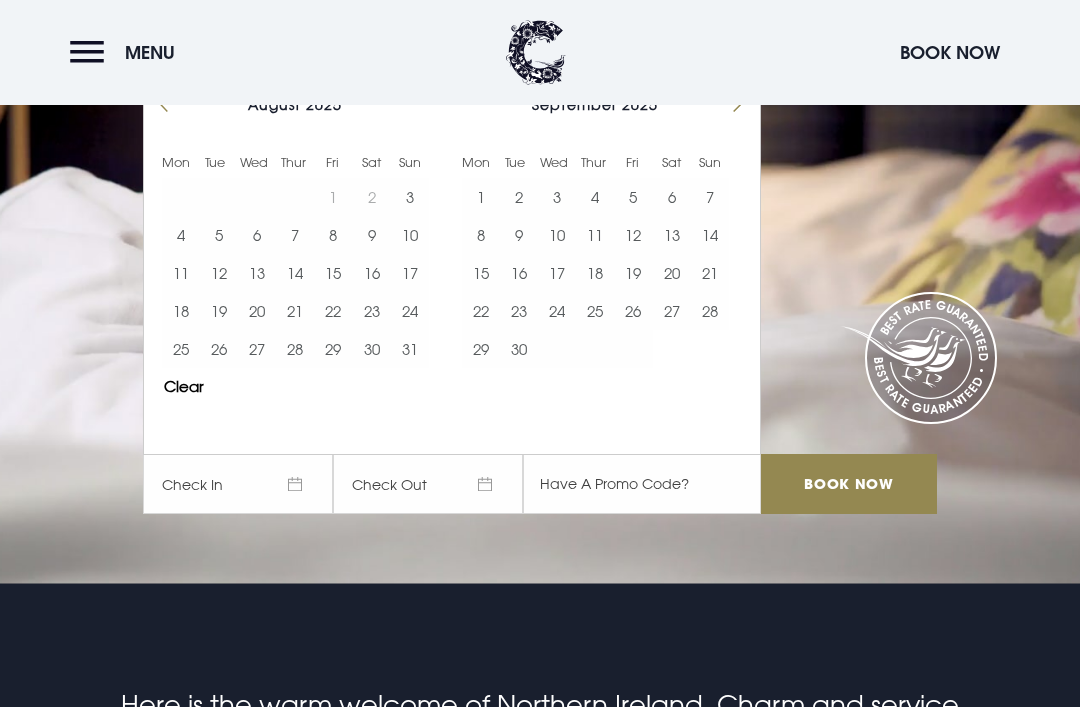 scroll, scrollTop: 128, scrollLeft: 0, axis: vertical 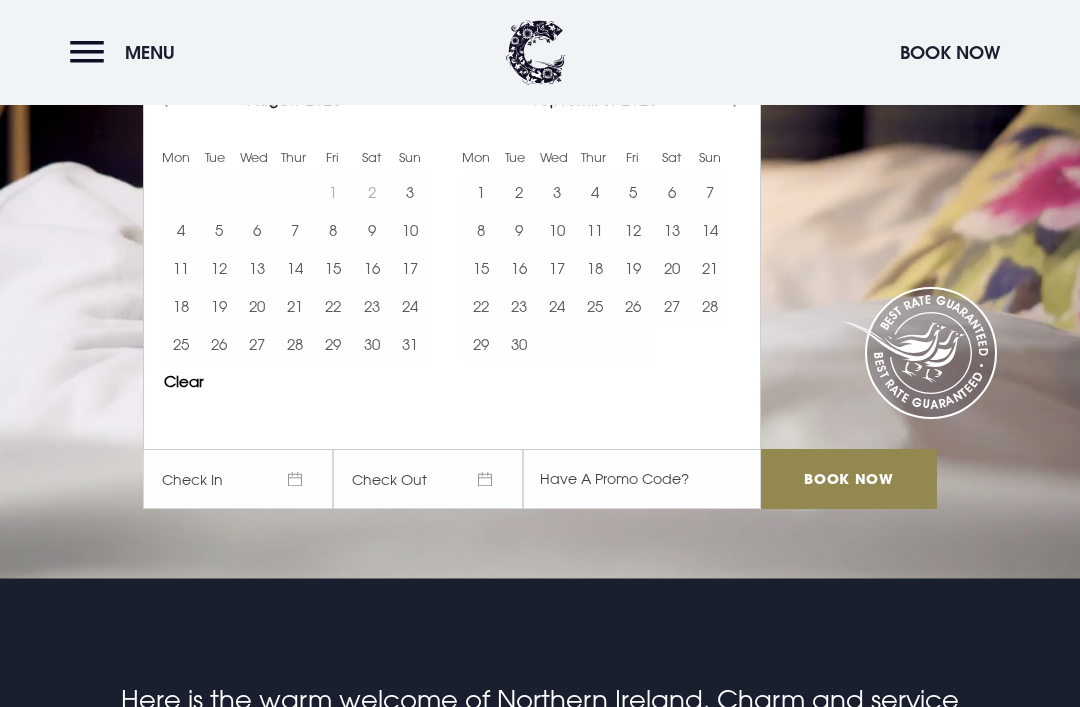click at bounding box center (729, 99) 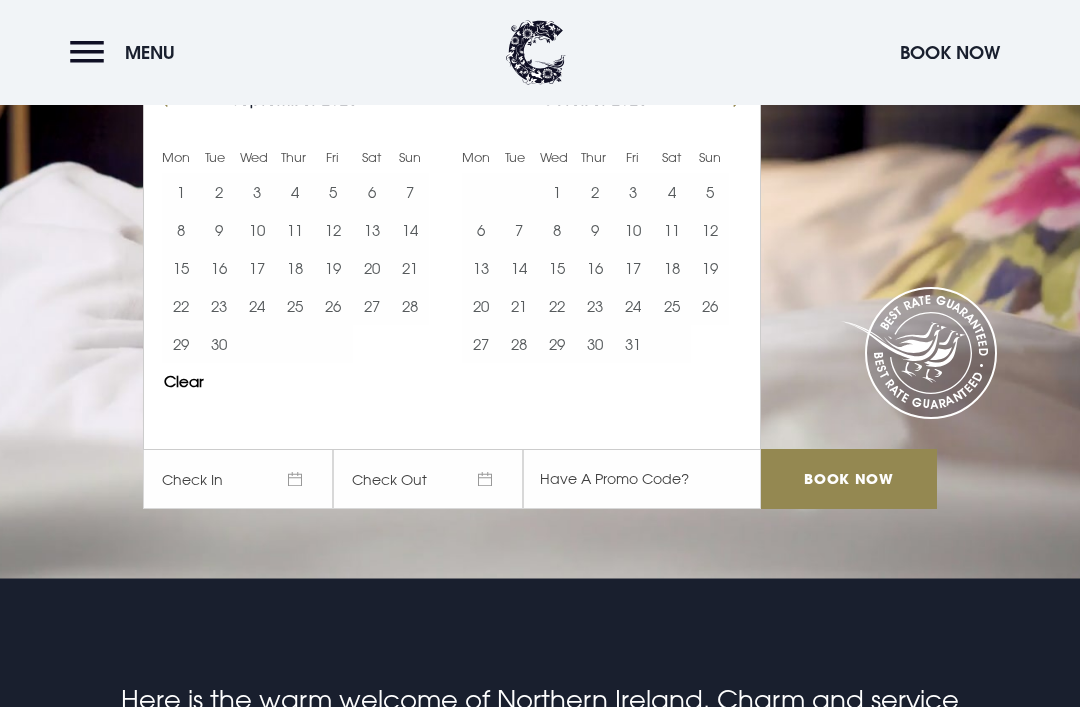 click on "26" at bounding box center (710, 306) 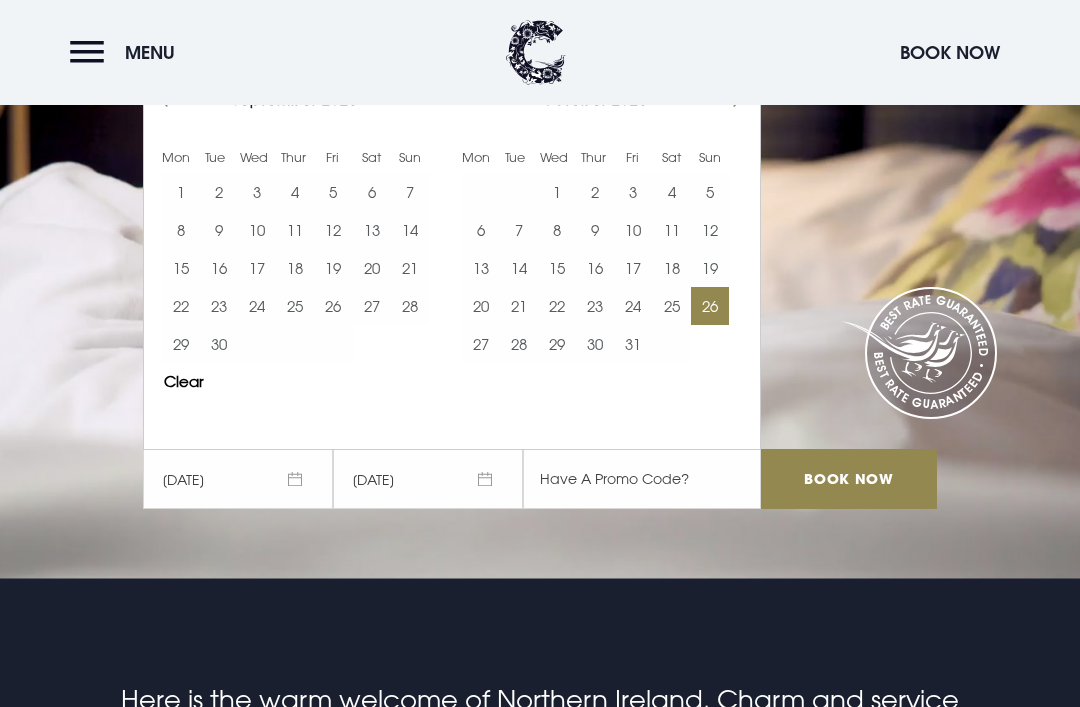 click at bounding box center (481, 192) 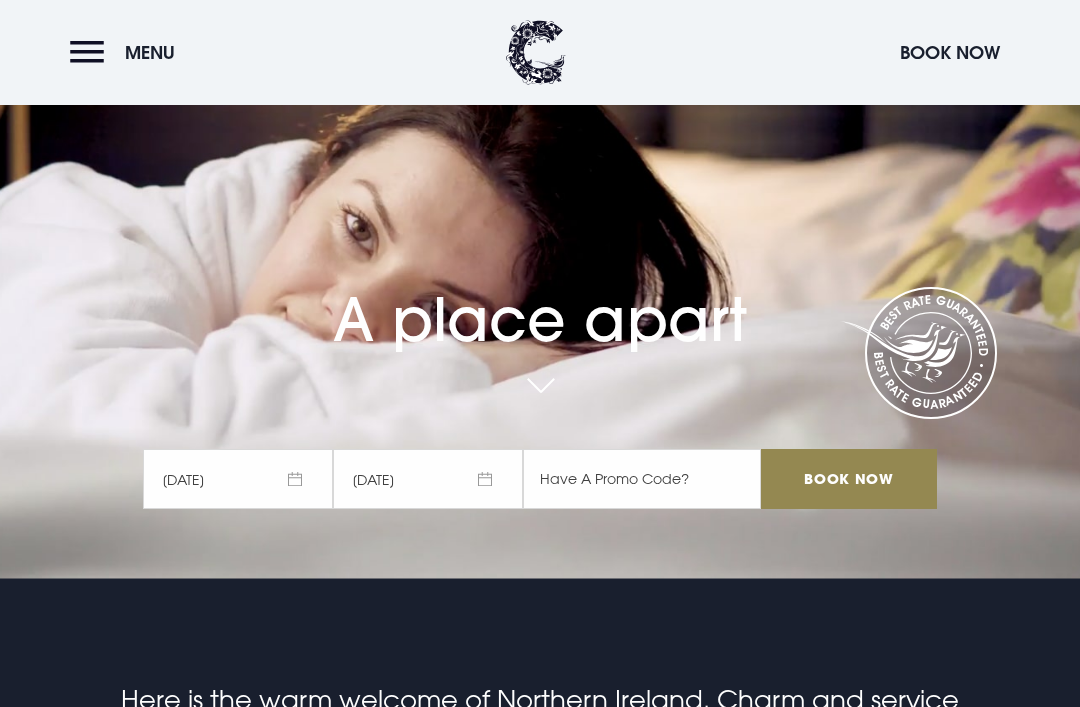 click on "Book Now" at bounding box center (849, 479) 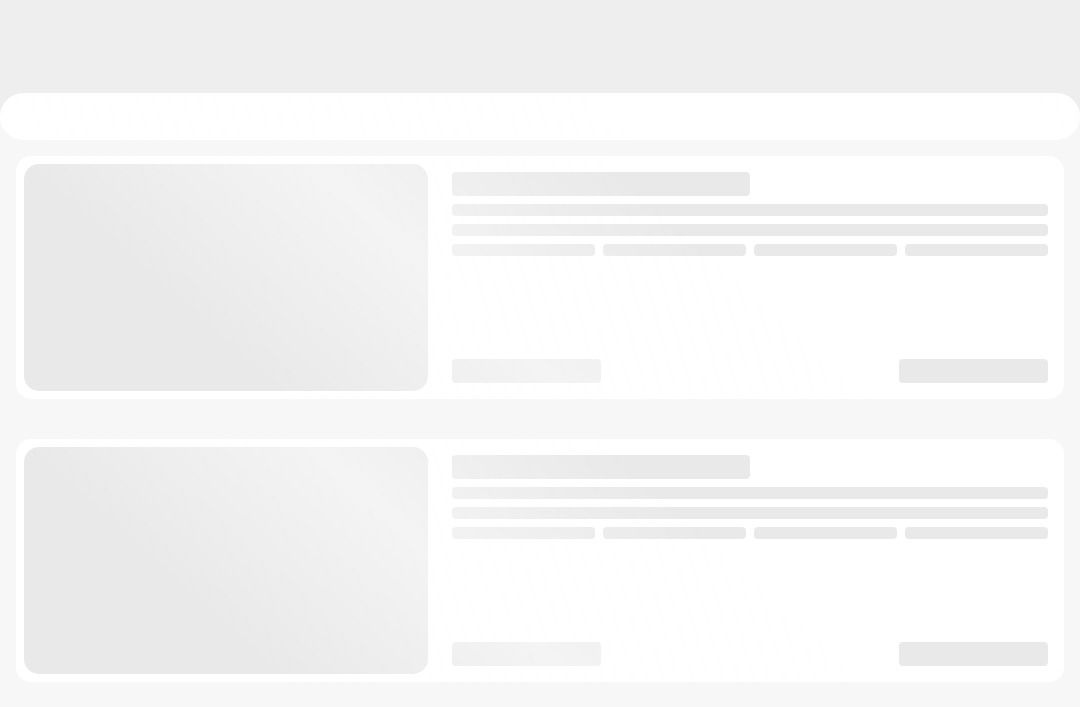 scroll, scrollTop: 0, scrollLeft: 0, axis: both 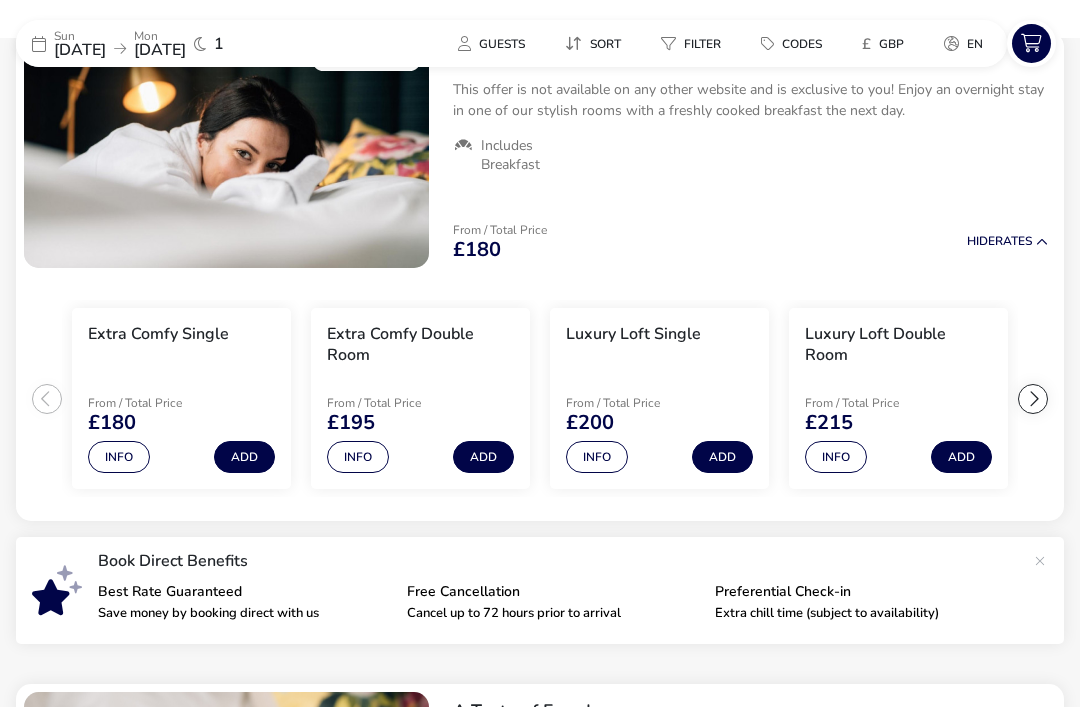 click on "Add" at bounding box center (483, 457) 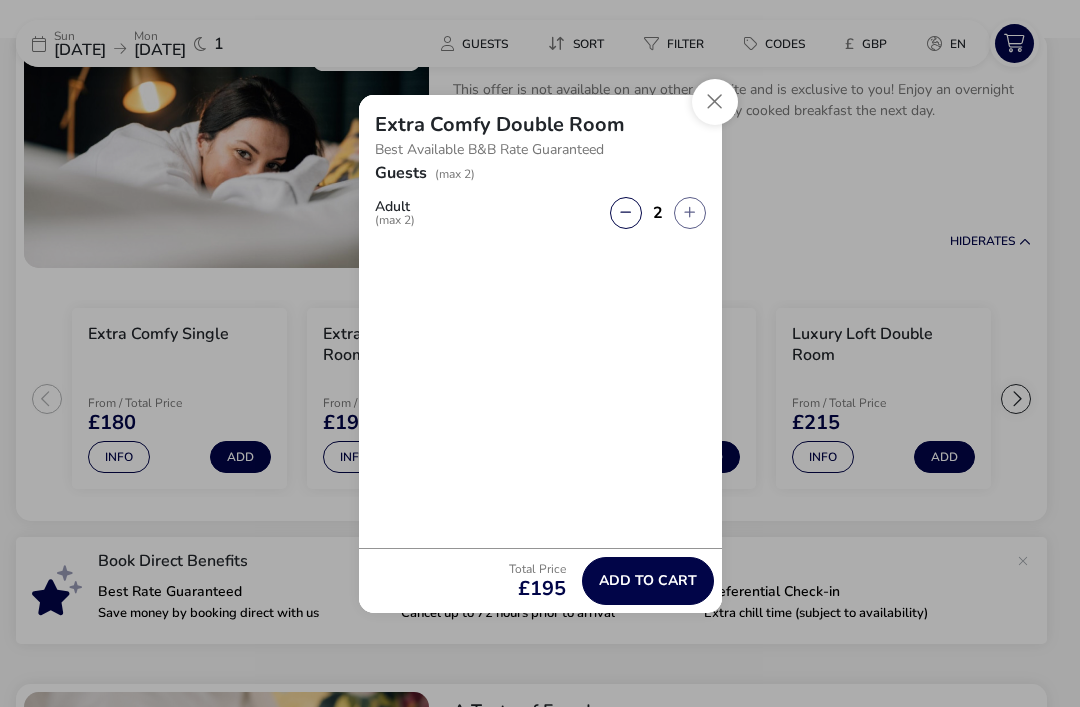 click at bounding box center (715, 102) 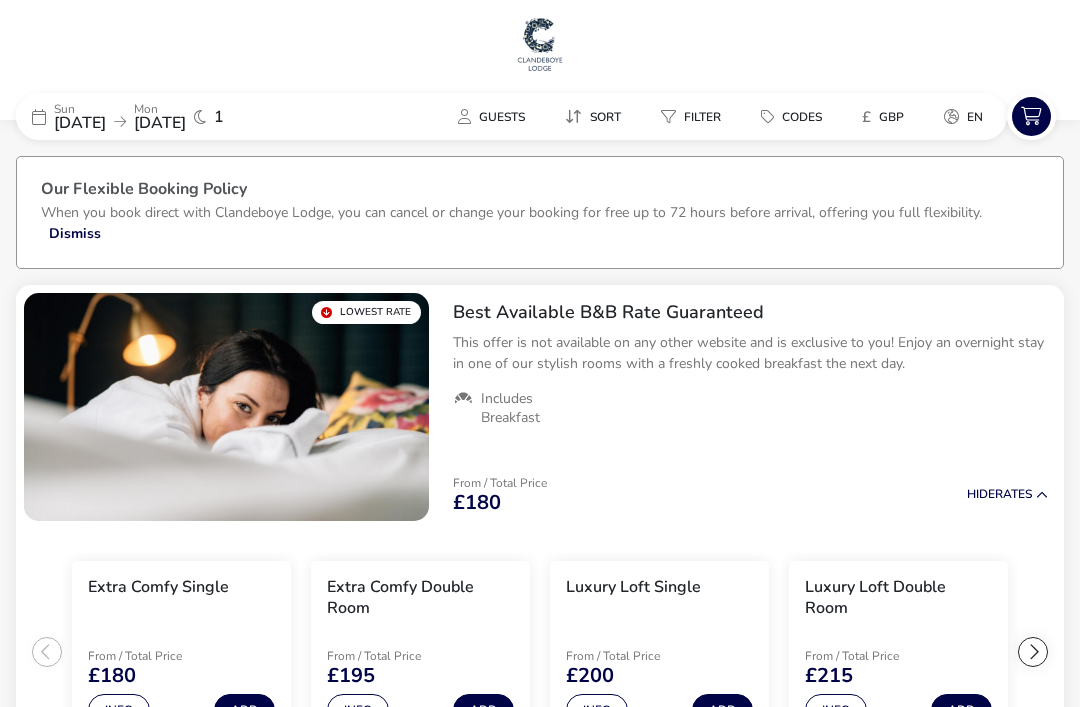 scroll, scrollTop: 0, scrollLeft: 0, axis: both 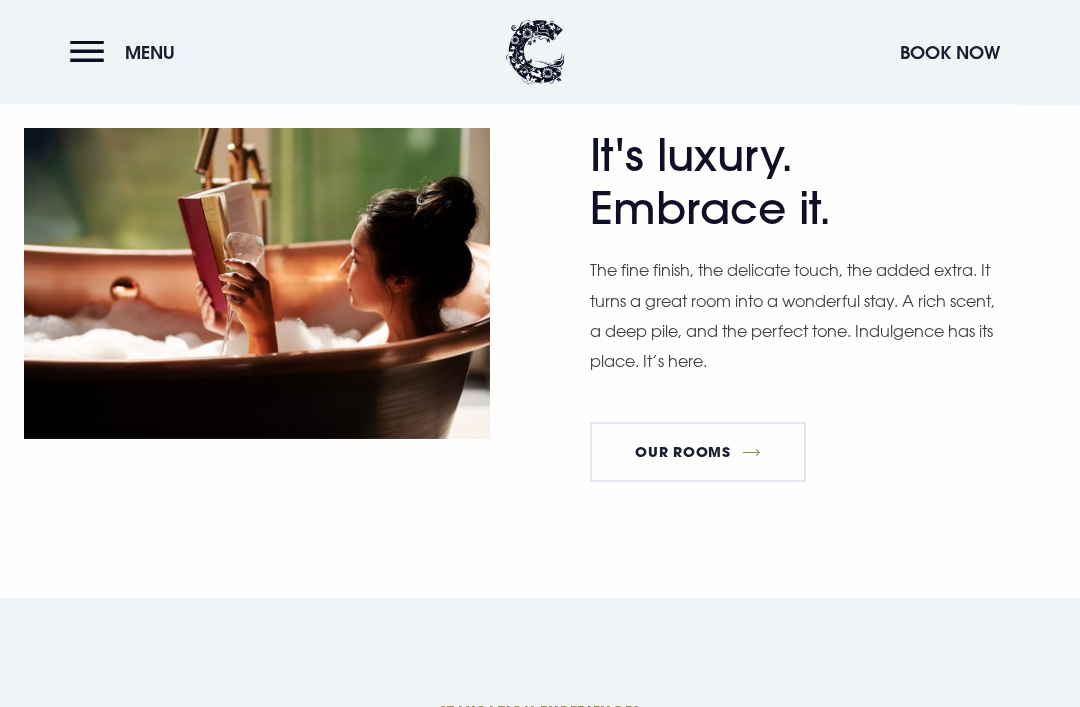 click on "Our Rooms" at bounding box center [698, 453] 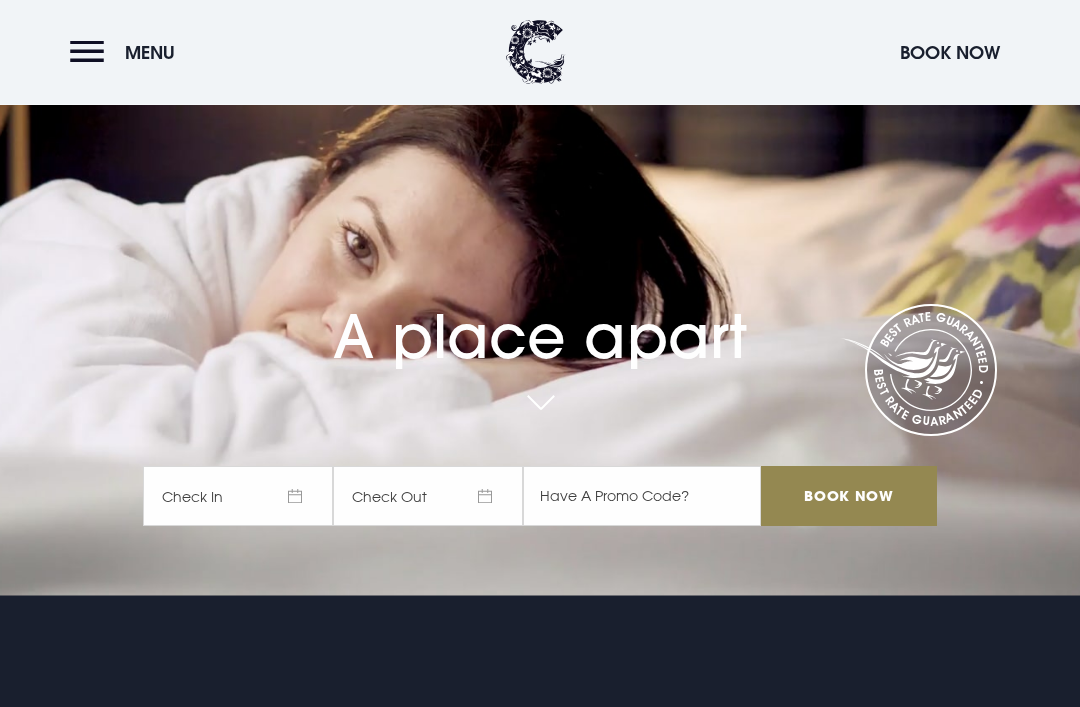 scroll, scrollTop: 95, scrollLeft: 0, axis: vertical 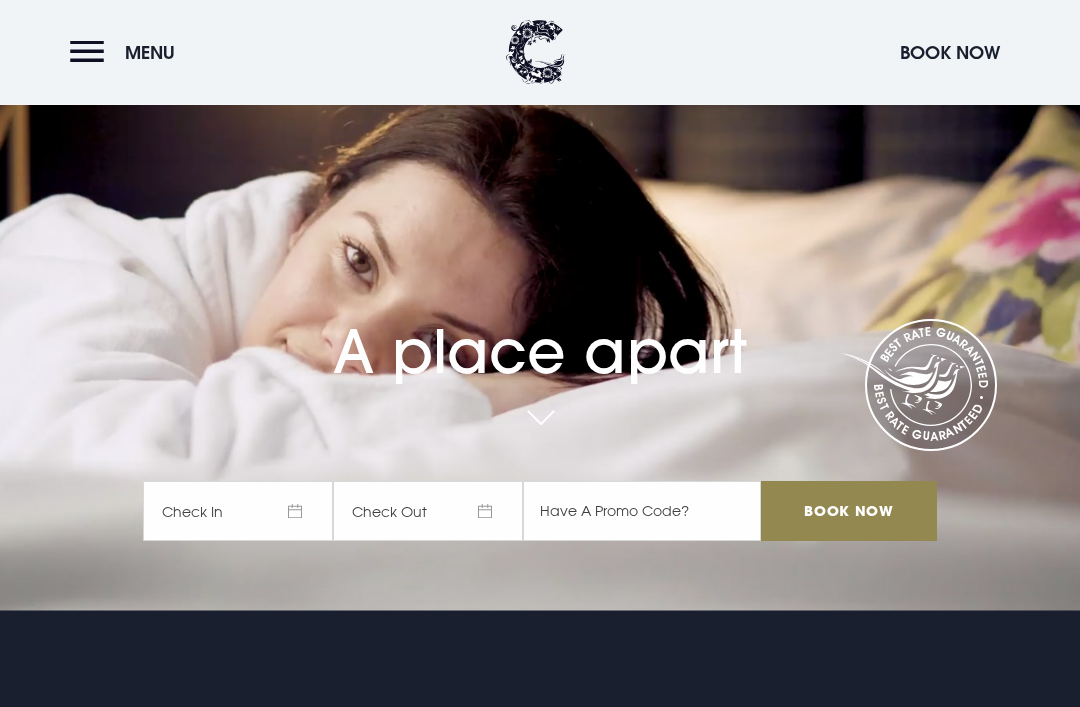 click on "Check In" at bounding box center [238, 512] 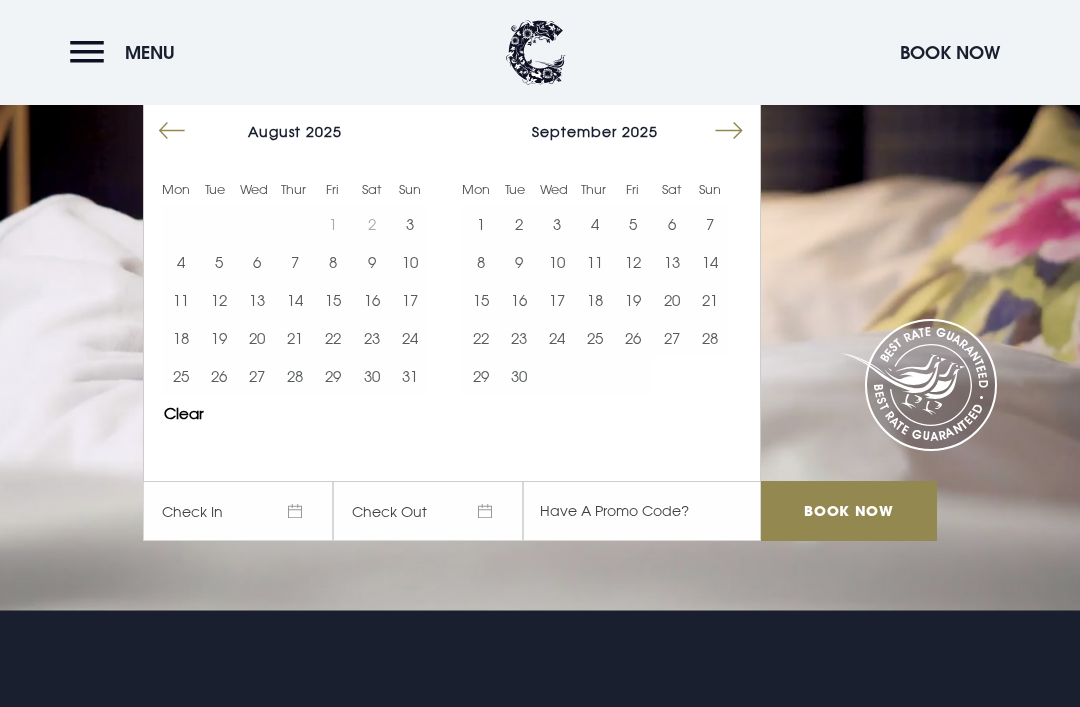 click at bounding box center (729, 131) 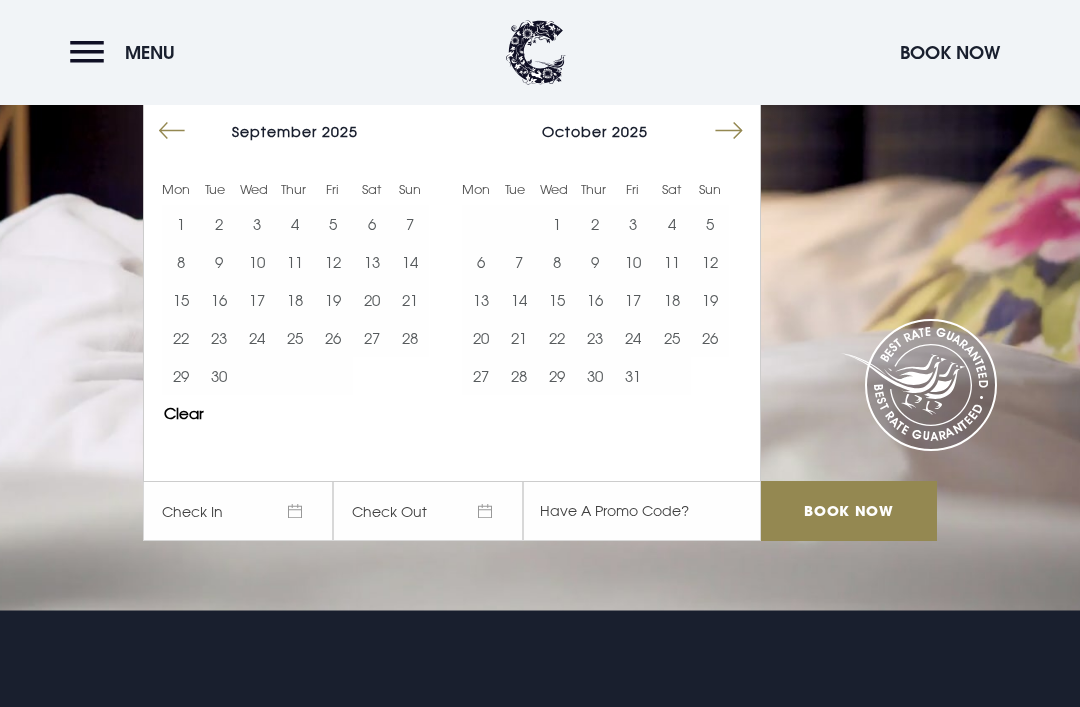 click on "26" at bounding box center [710, 338] 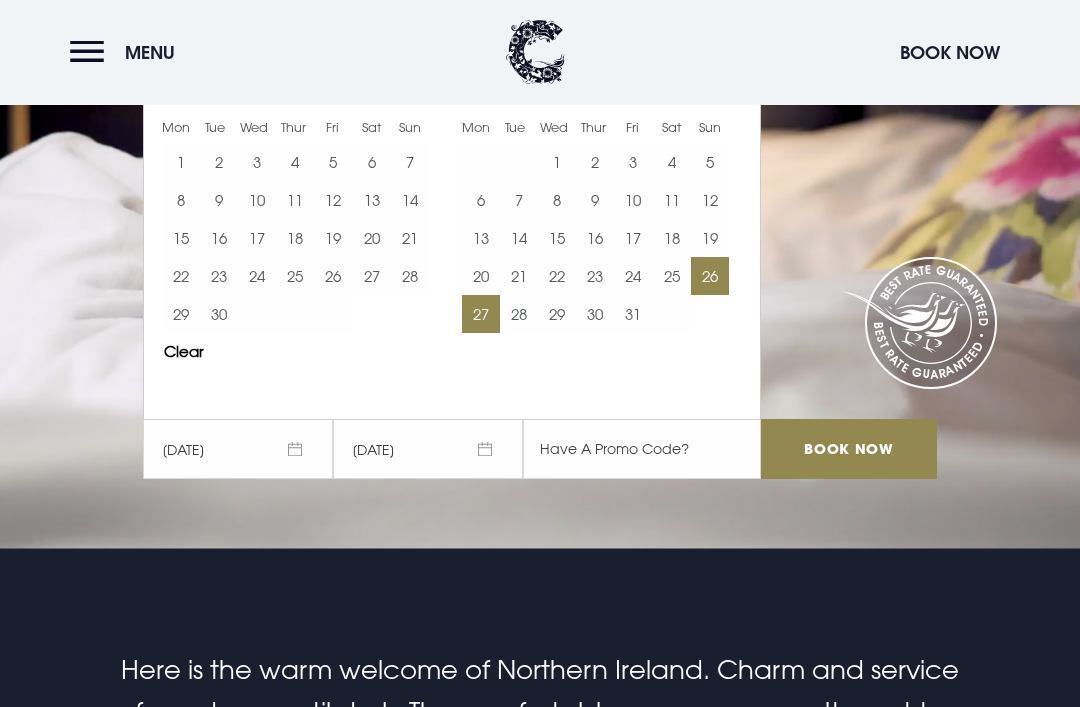 scroll, scrollTop: 136, scrollLeft: 0, axis: vertical 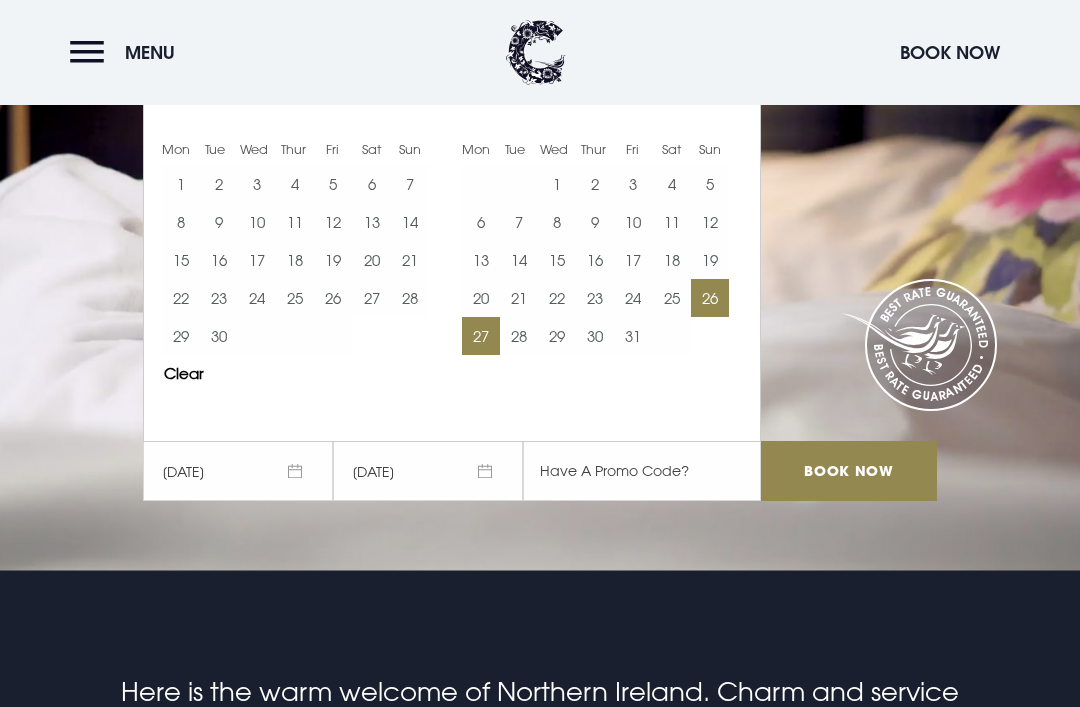 click on "Book Now" at bounding box center (849, 471) 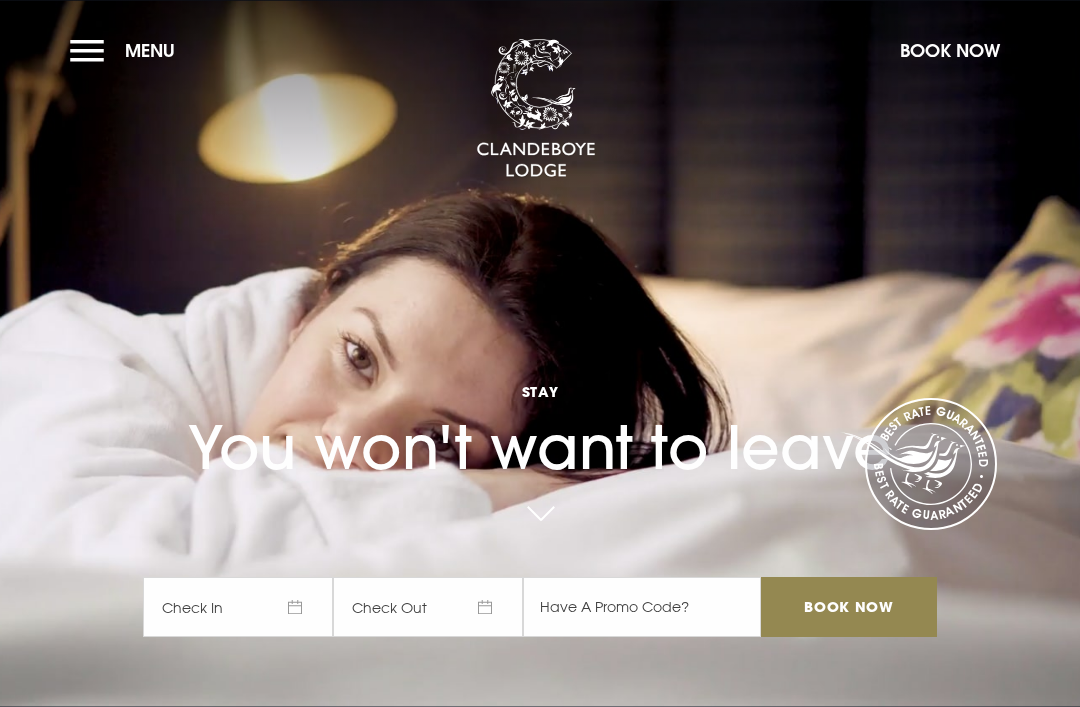 scroll, scrollTop: 0, scrollLeft: 0, axis: both 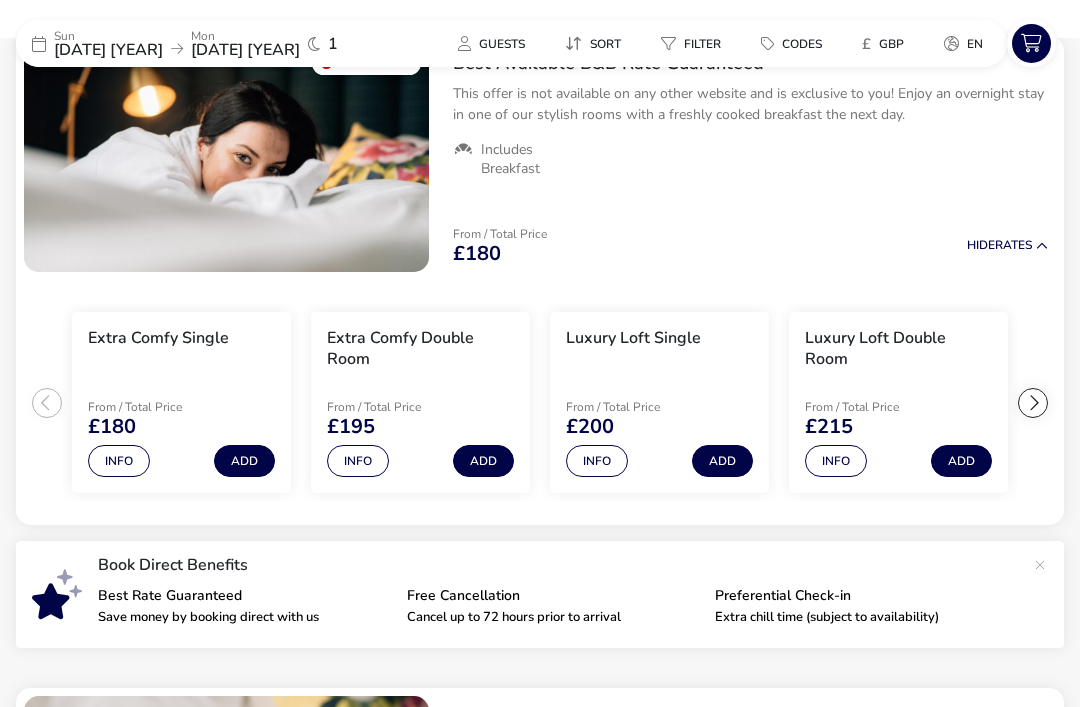 click on "Add" at bounding box center (483, 461) 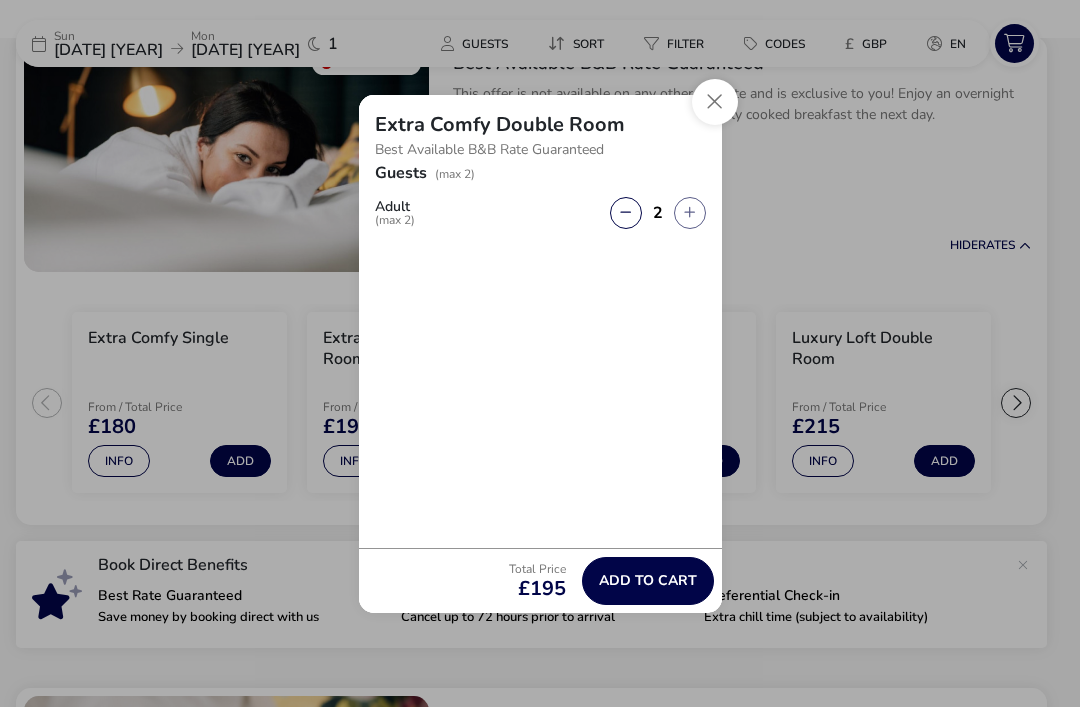 click on "Add to cart" at bounding box center (648, 580) 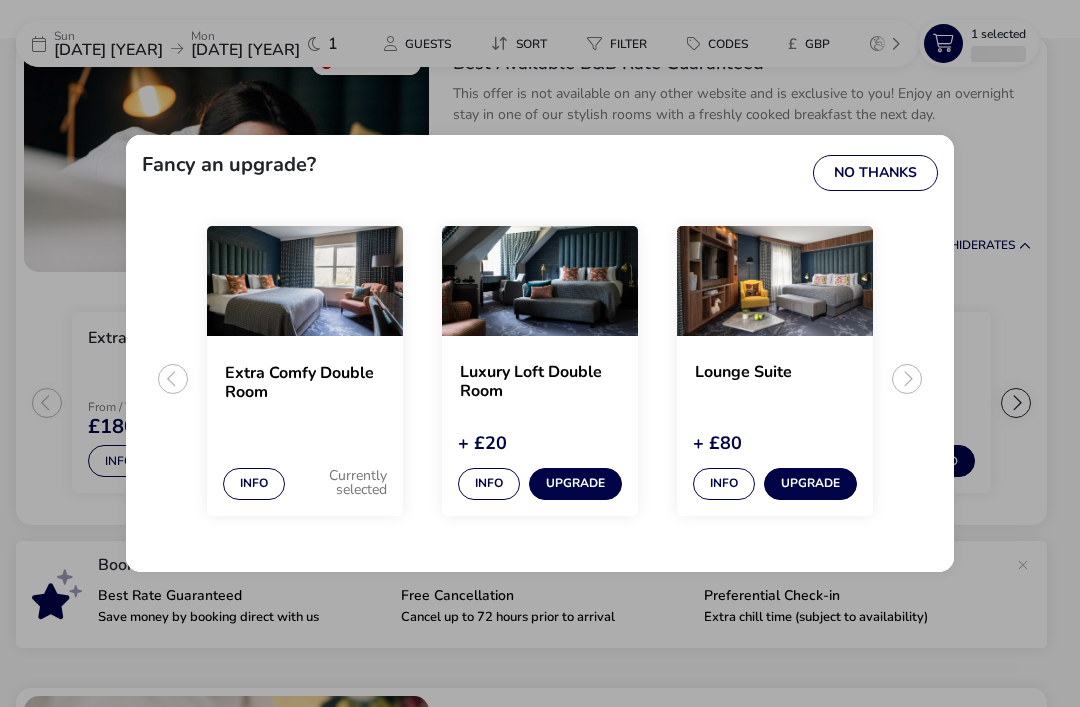 click on "No Thanks" at bounding box center [875, 173] 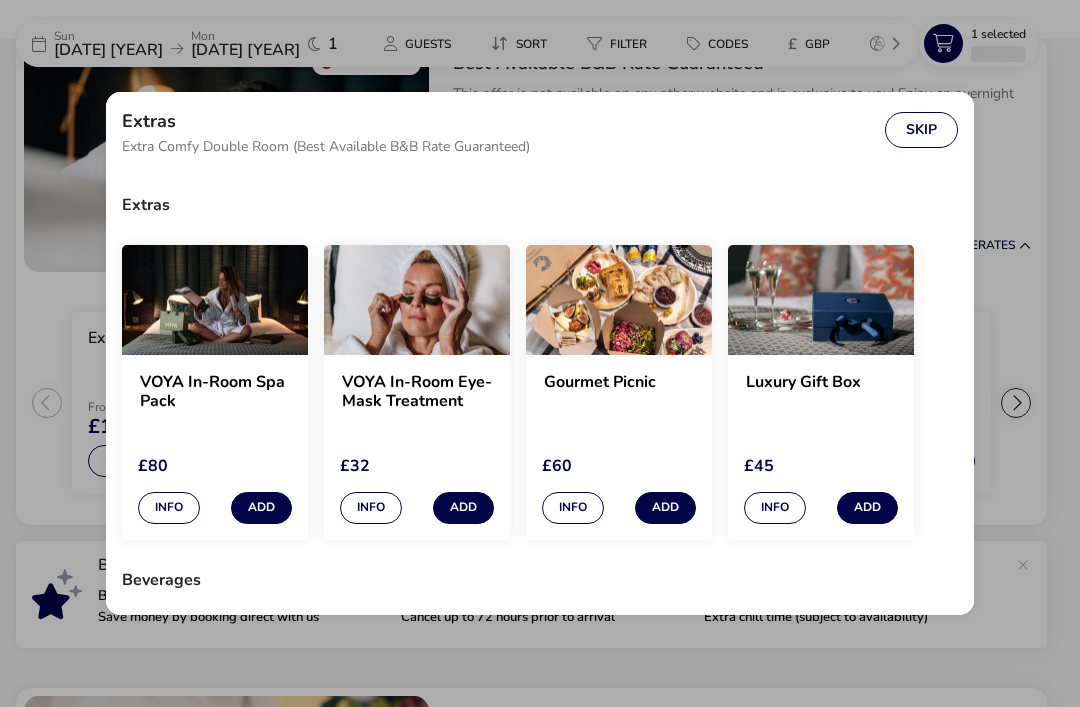 click on "Skip" at bounding box center (921, 130) 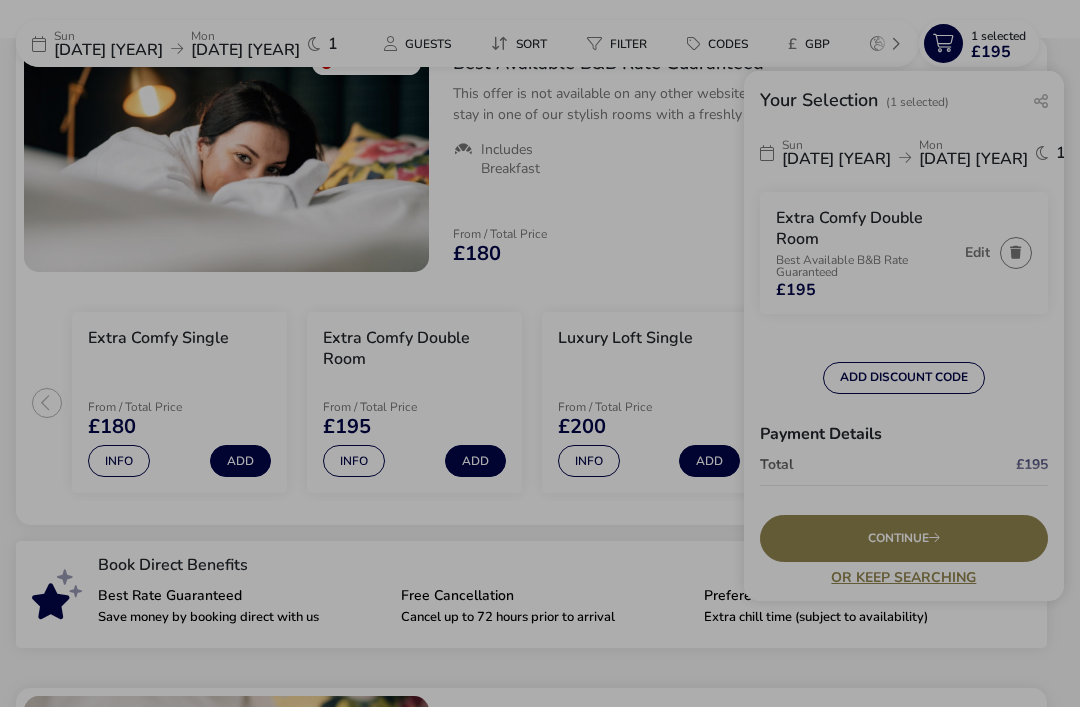 click on "Don't leave just yet! continue with this booking Or Email me this booking" at bounding box center (540, 353) 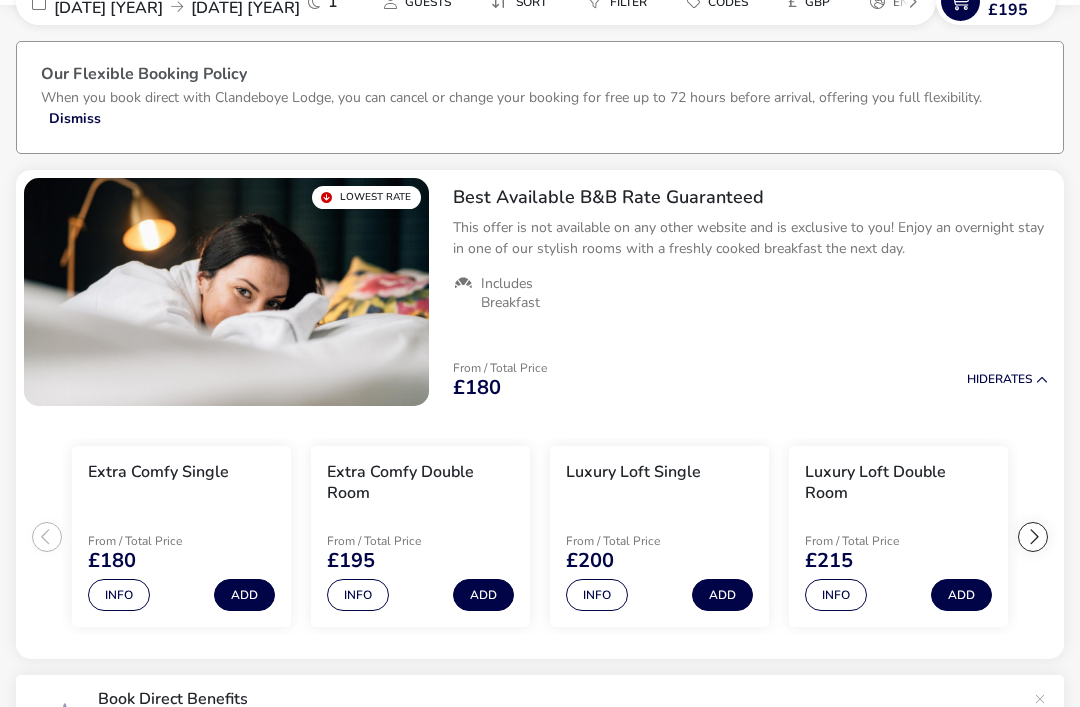 scroll, scrollTop: 0, scrollLeft: 0, axis: both 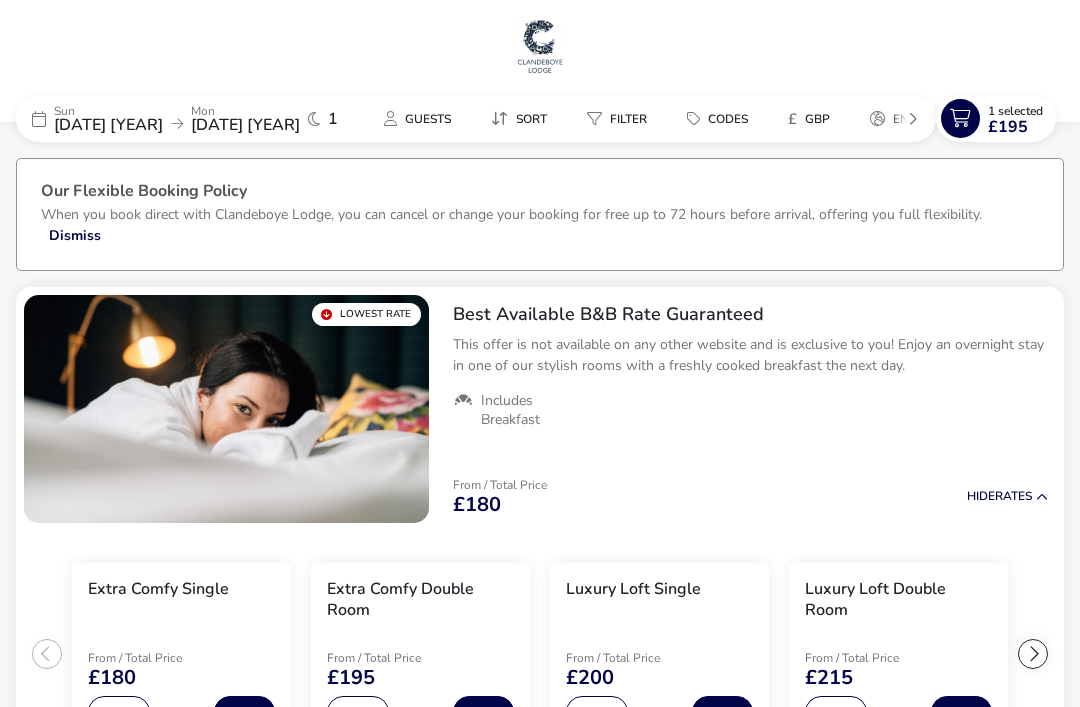 click at bounding box center (960, 118) 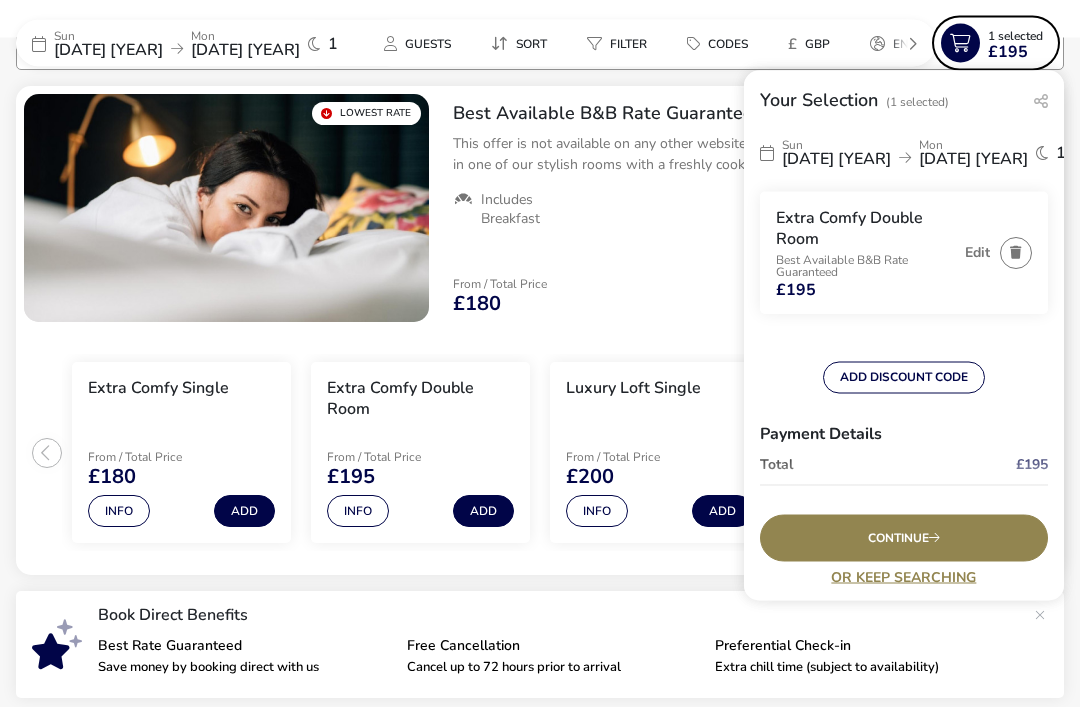 scroll, scrollTop: 134, scrollLeft: 0, axis: vertical 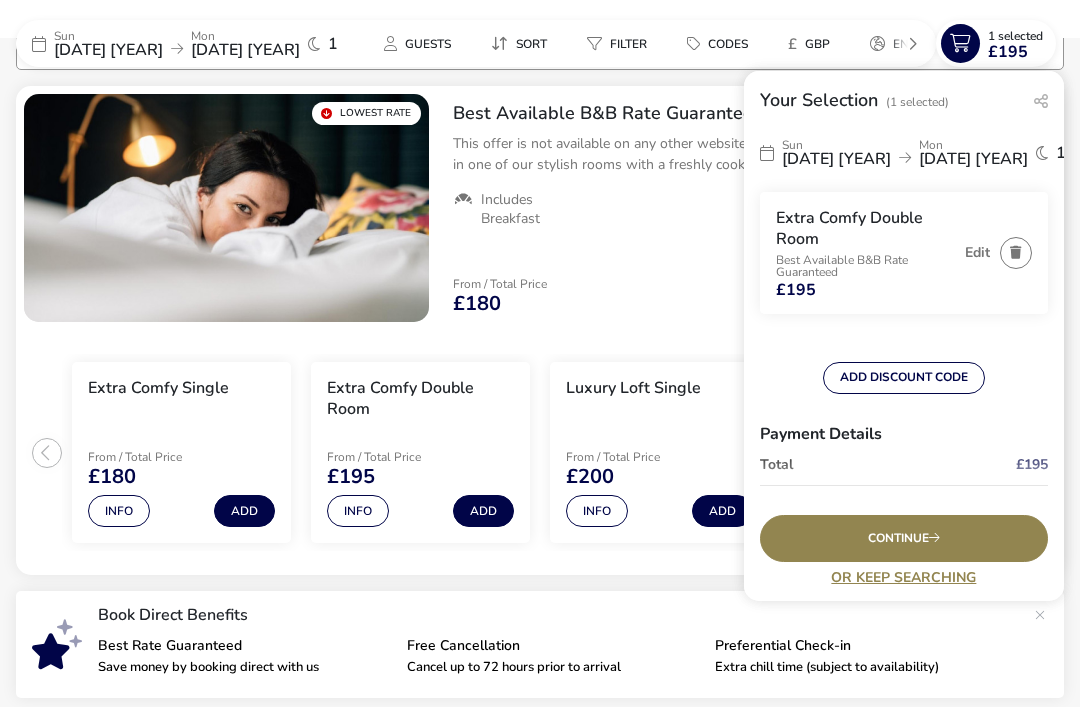 click on "Continue" at bounding box center (904, 538) 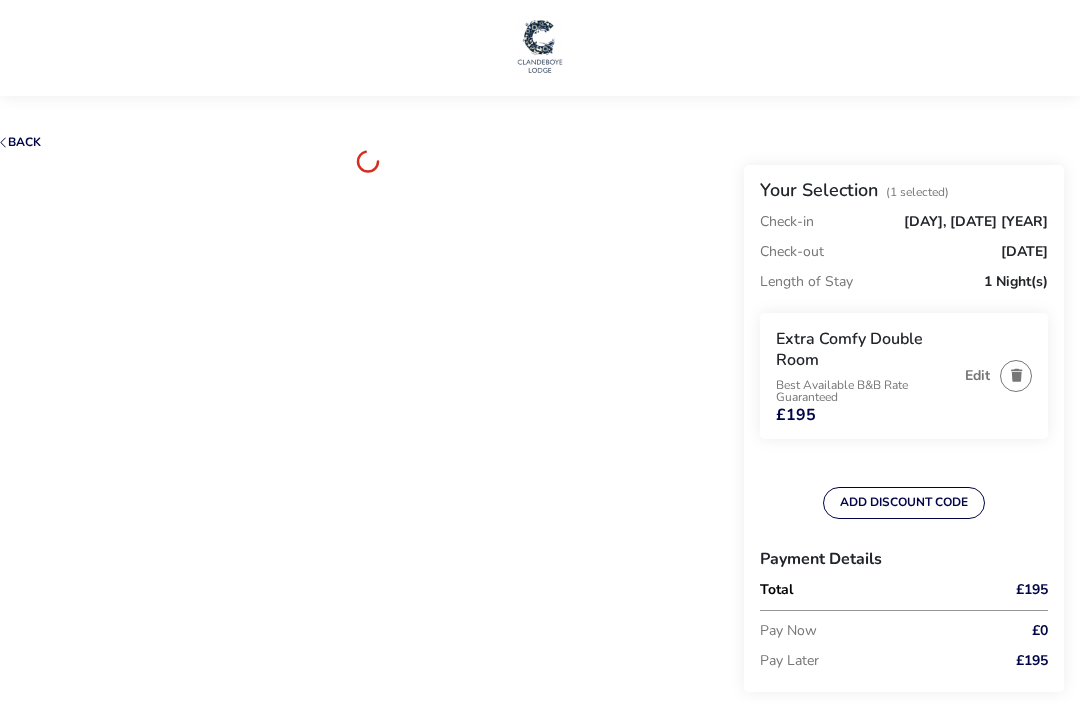 scroll, scrollTop: 15, scrollLeft: 0, axis: vertical 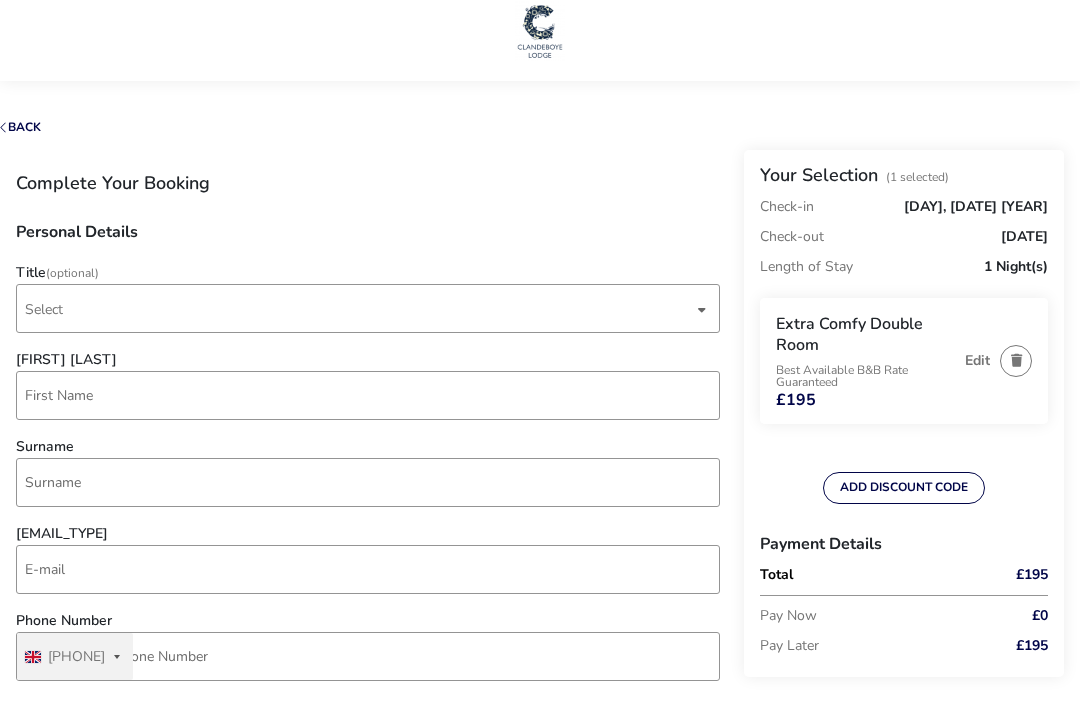 click on "Select" at bounding box center (359, 308) 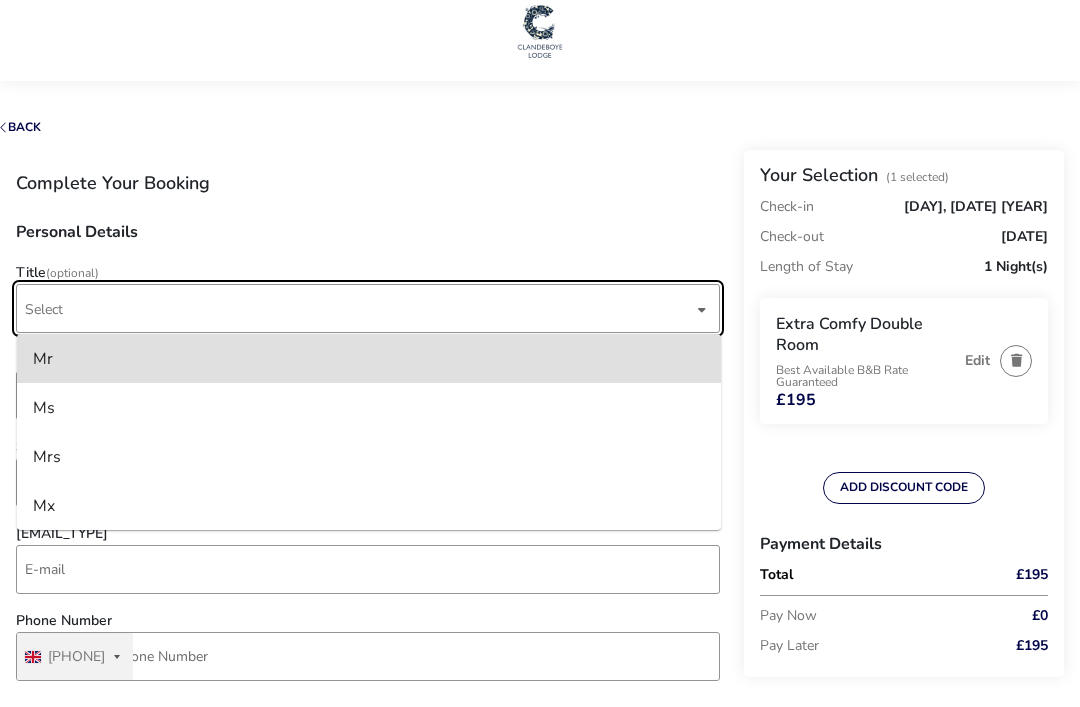 click on "Mr" at bounding box center [43, 359] 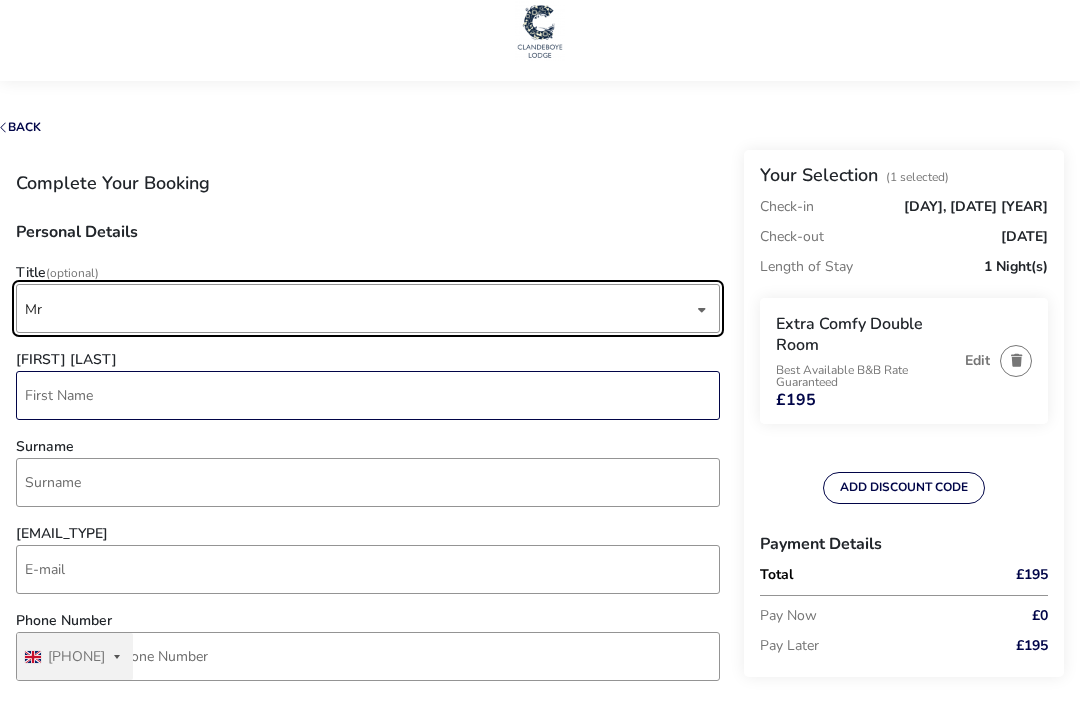 click on "[FIRST] [LAST]" at bounding box center [368, 395] 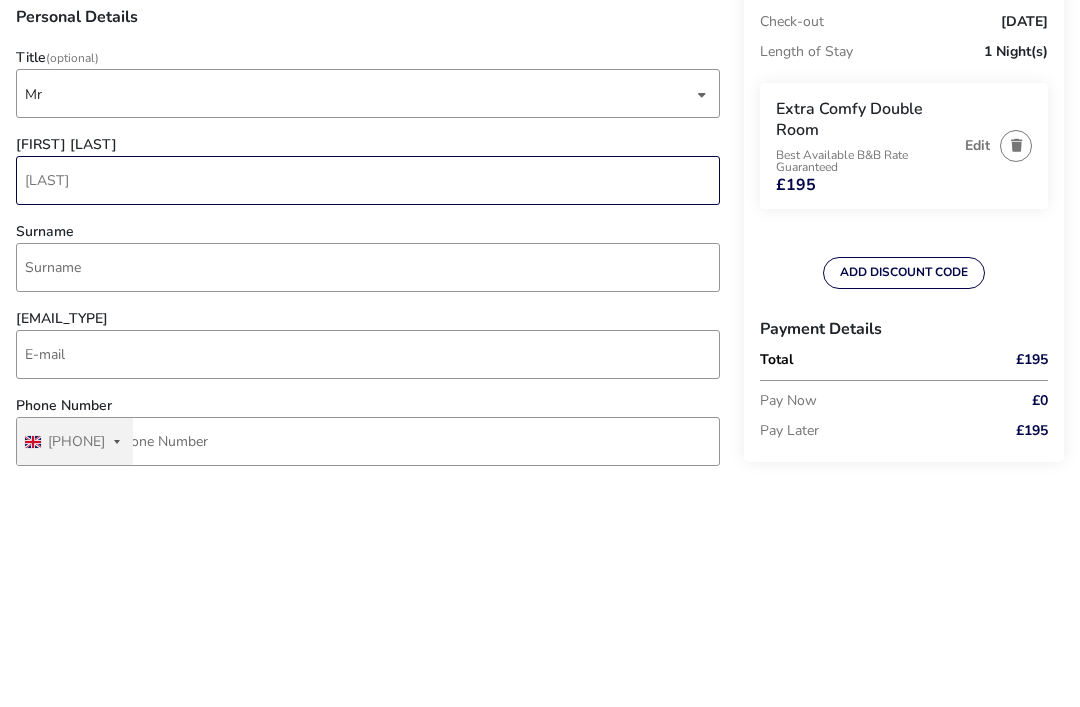 type on "[LAST]" 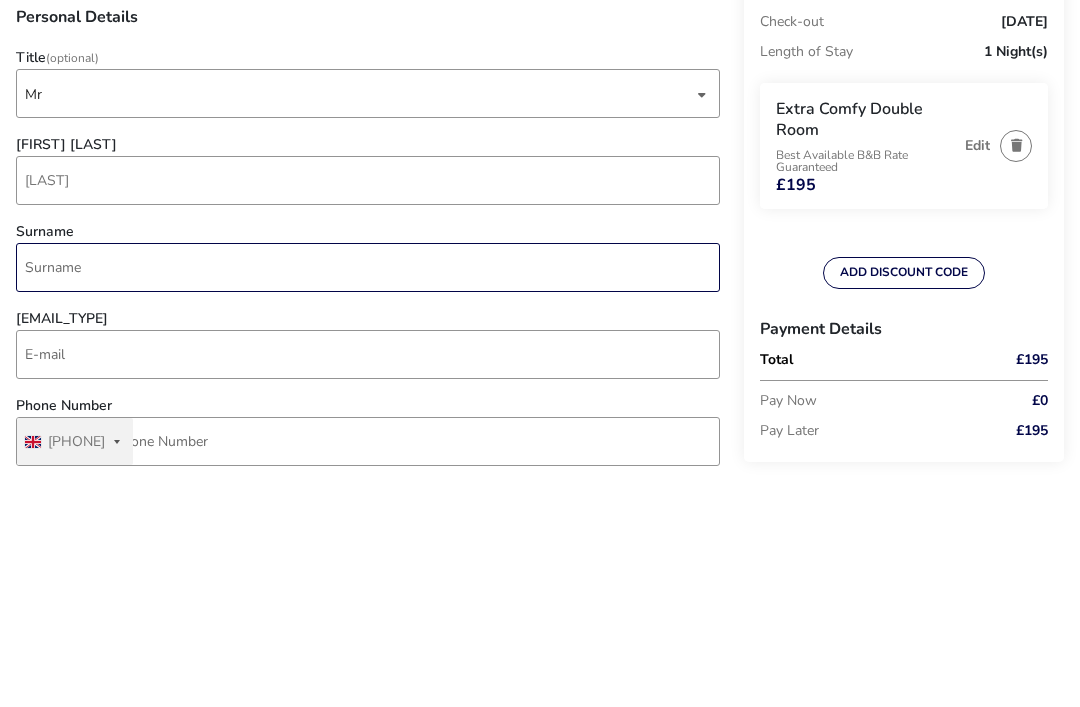 click on "Surname" at bounding box center [368, 482] 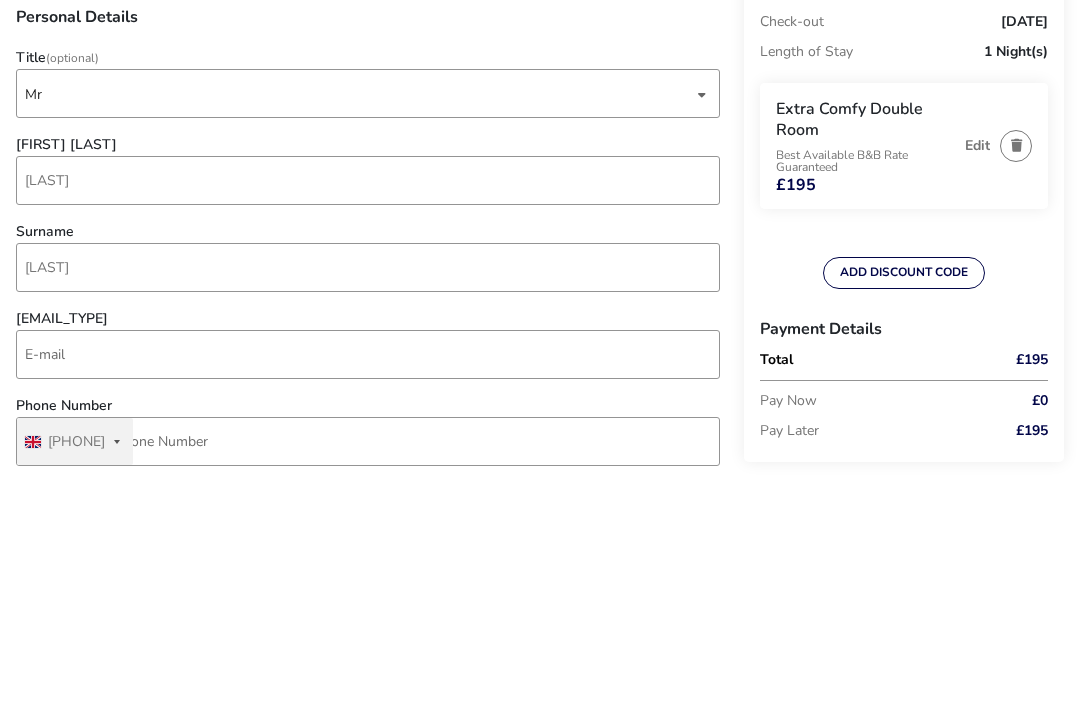 scroll, scrollTop: 230, scrollLeft: 0, axis: vertical 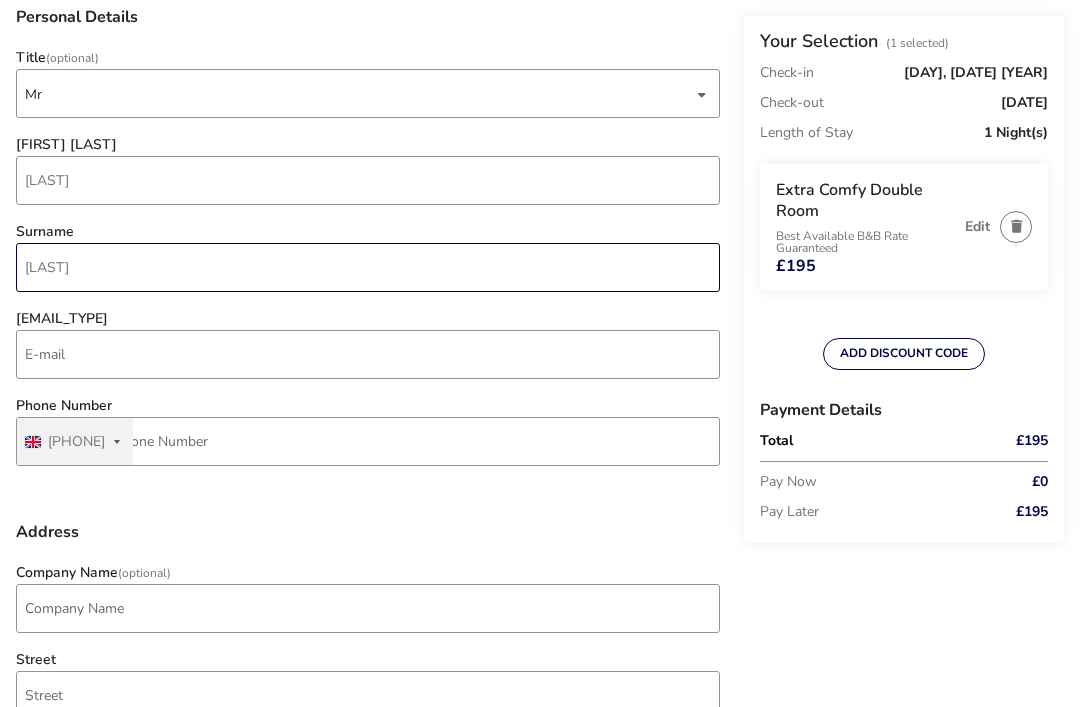 type on "[LAST]" 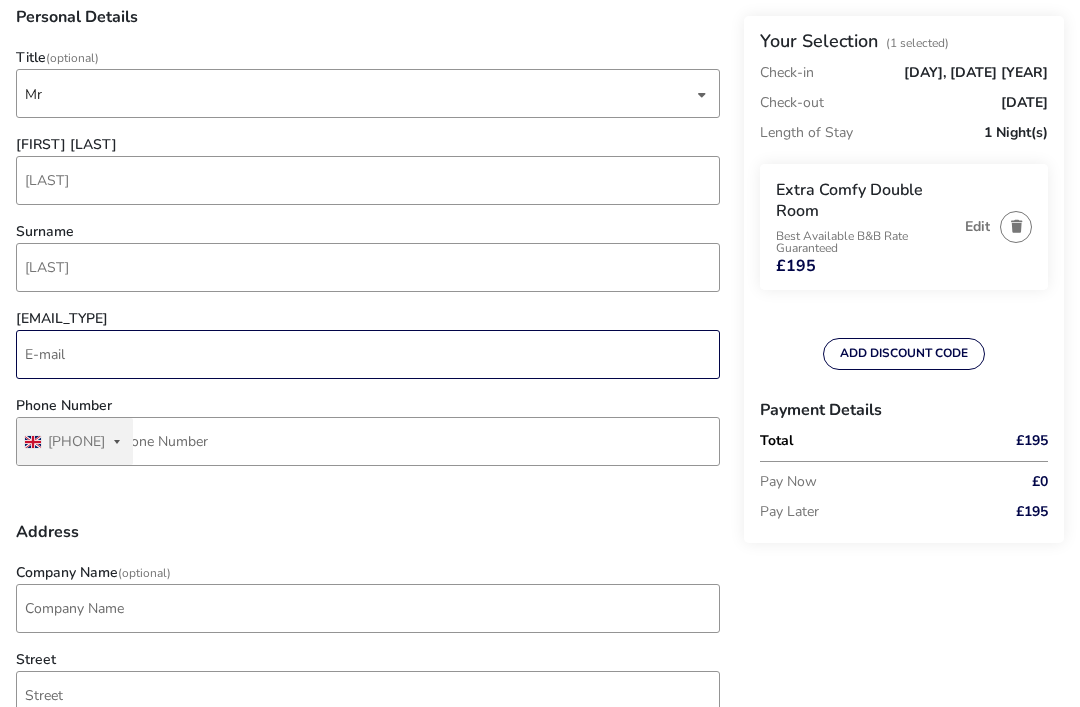 click on "[EMAIL_TYPE]" at bounding box center (368, 354) 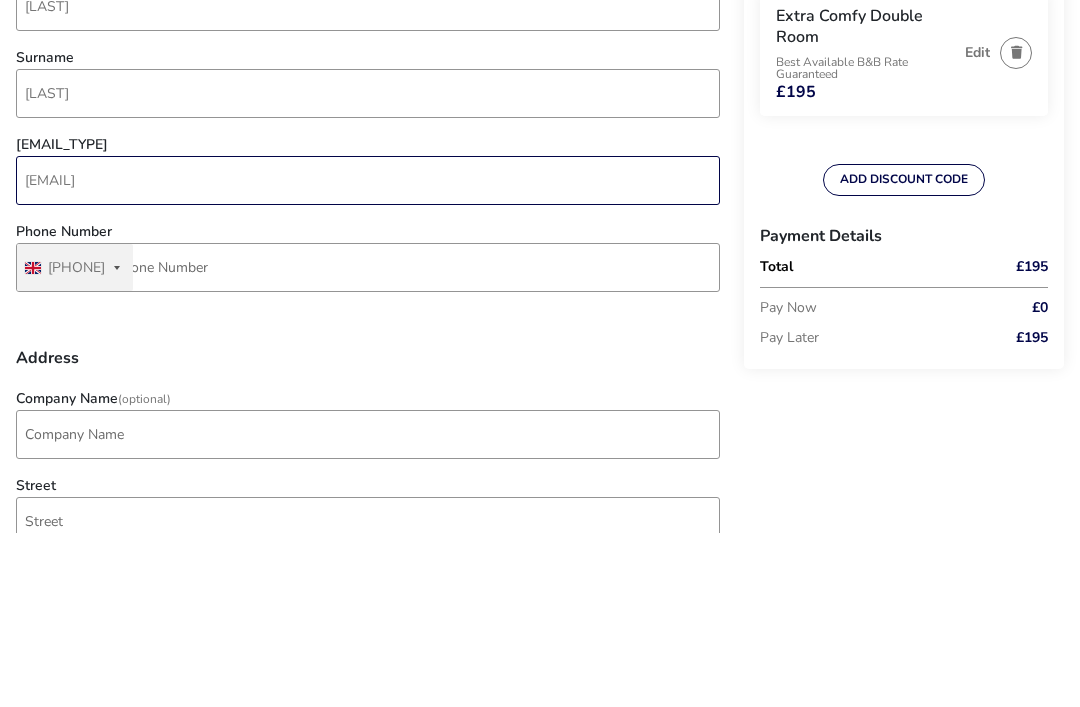 type on "[EMAIL]" 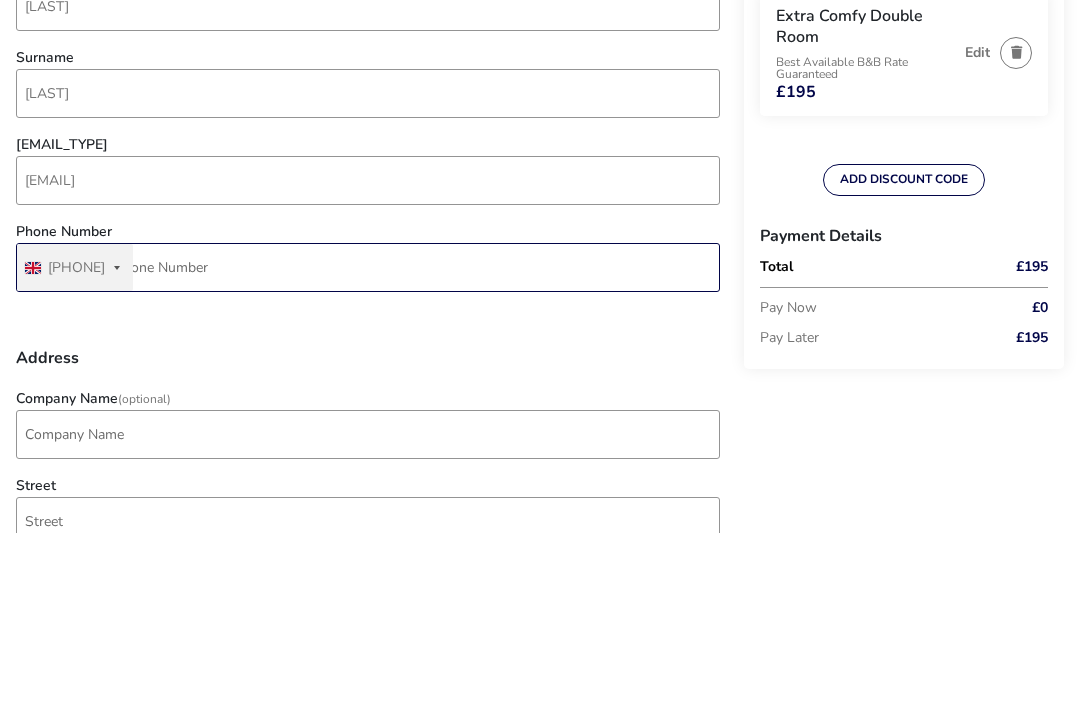 click on "Phone Number" at bounding box center [368, 441] 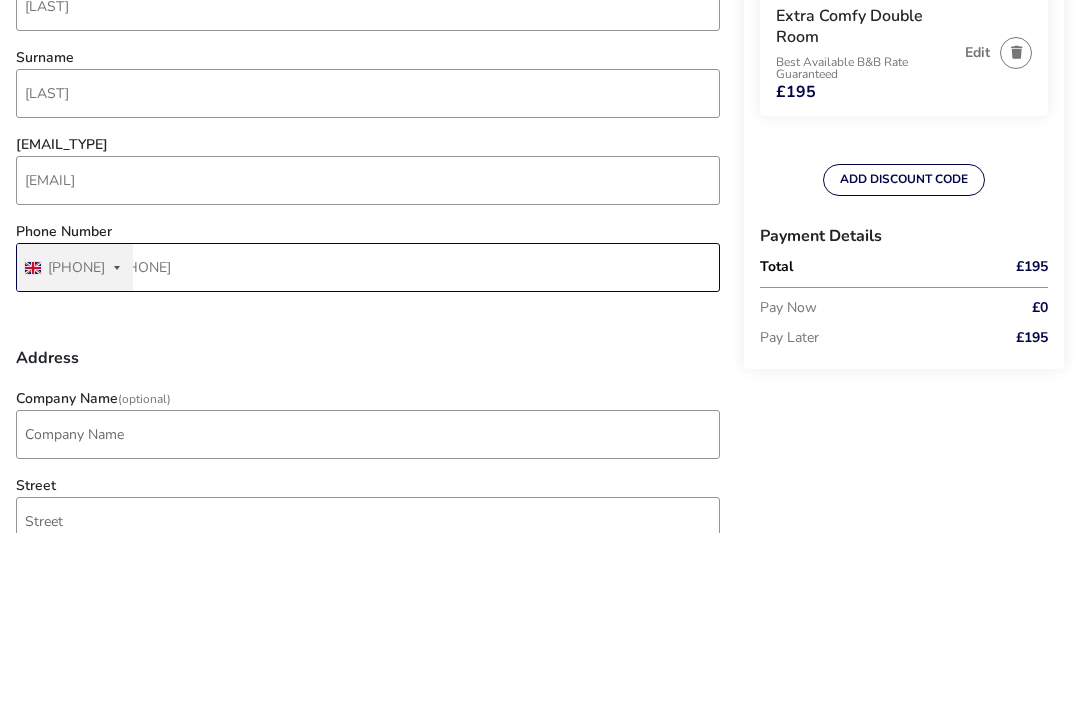 click on "[PHONE]" at bounding box center (368, 441) 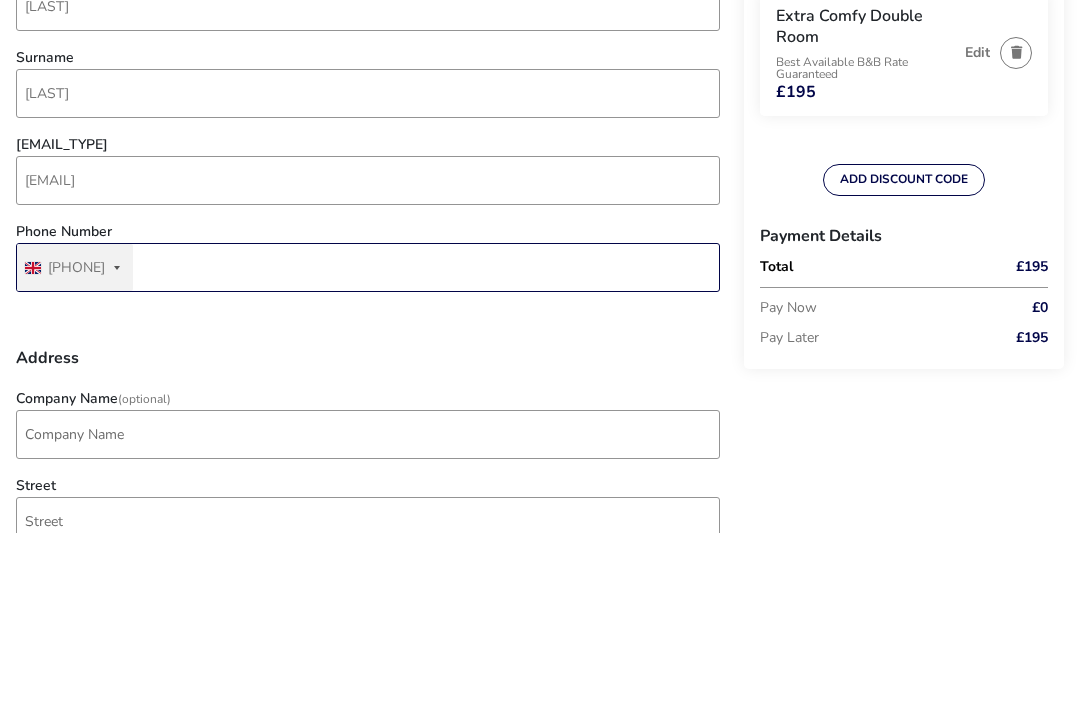 type on "7" 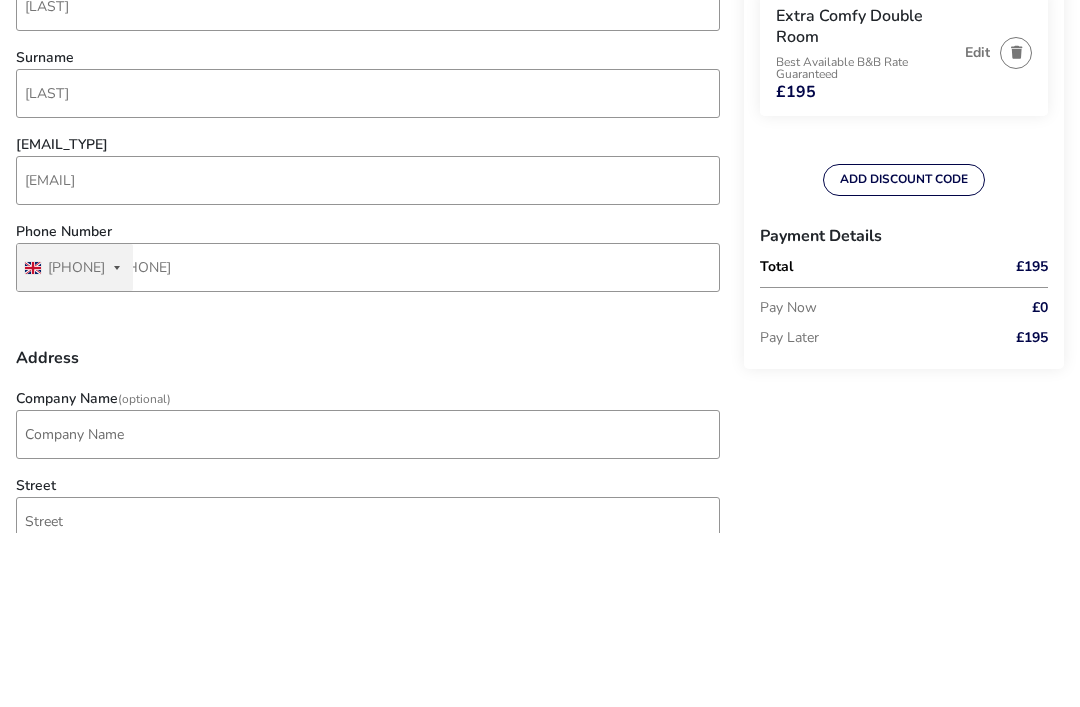 scroll, scrollTop: 404, scrollLeft: 0, axis: vertical 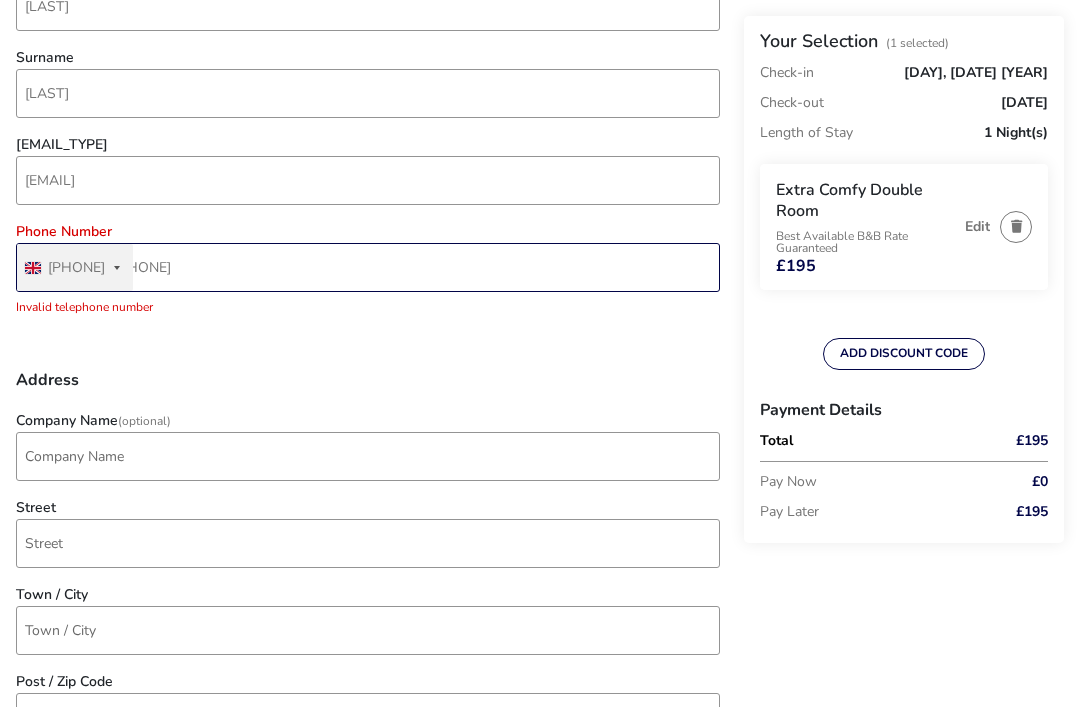 click on "[PHONE]" at bounding box center [368, 267] 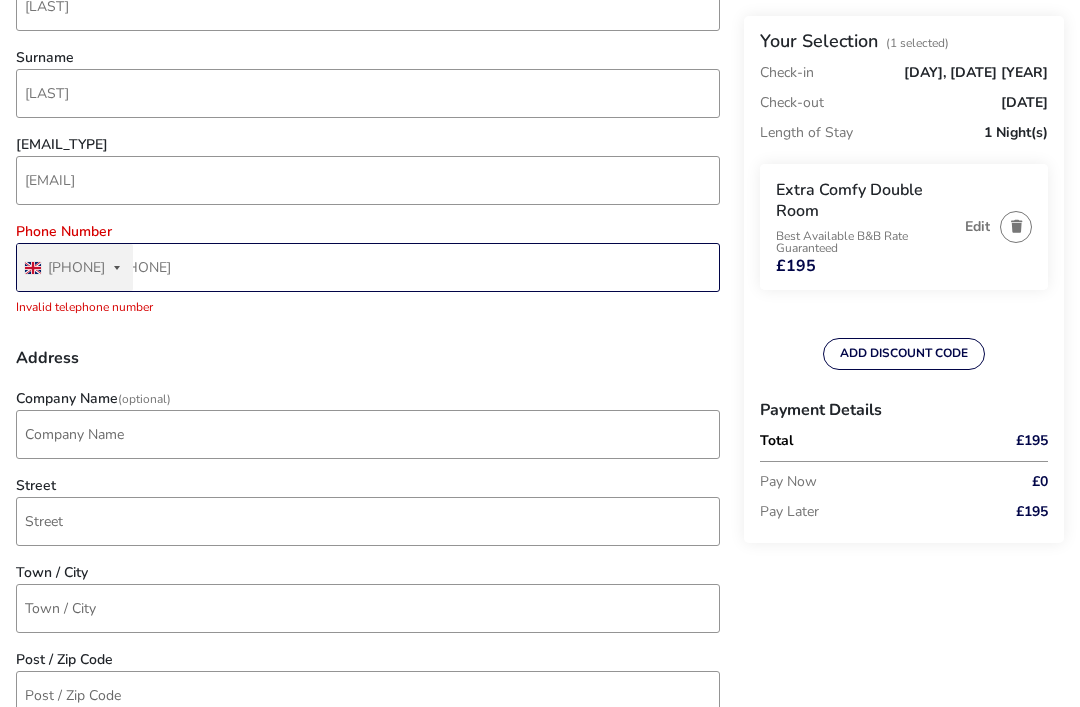 type on "[PHONE]" 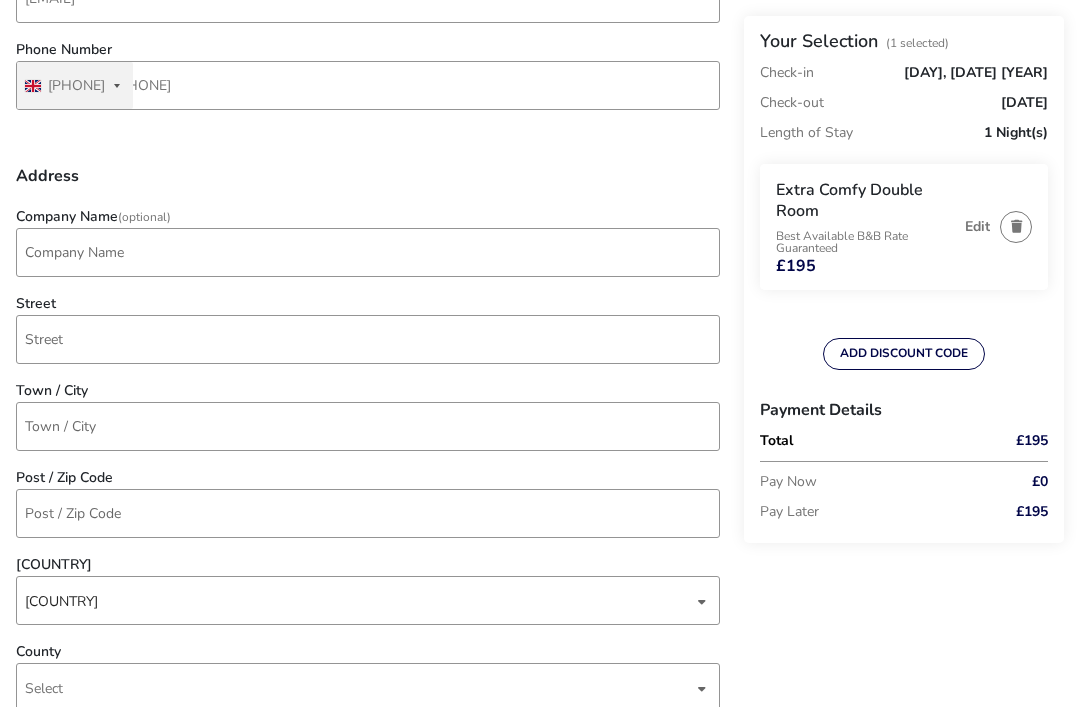 scroll, scrollTop: 573, scrollLeft: 0, axis: vertical 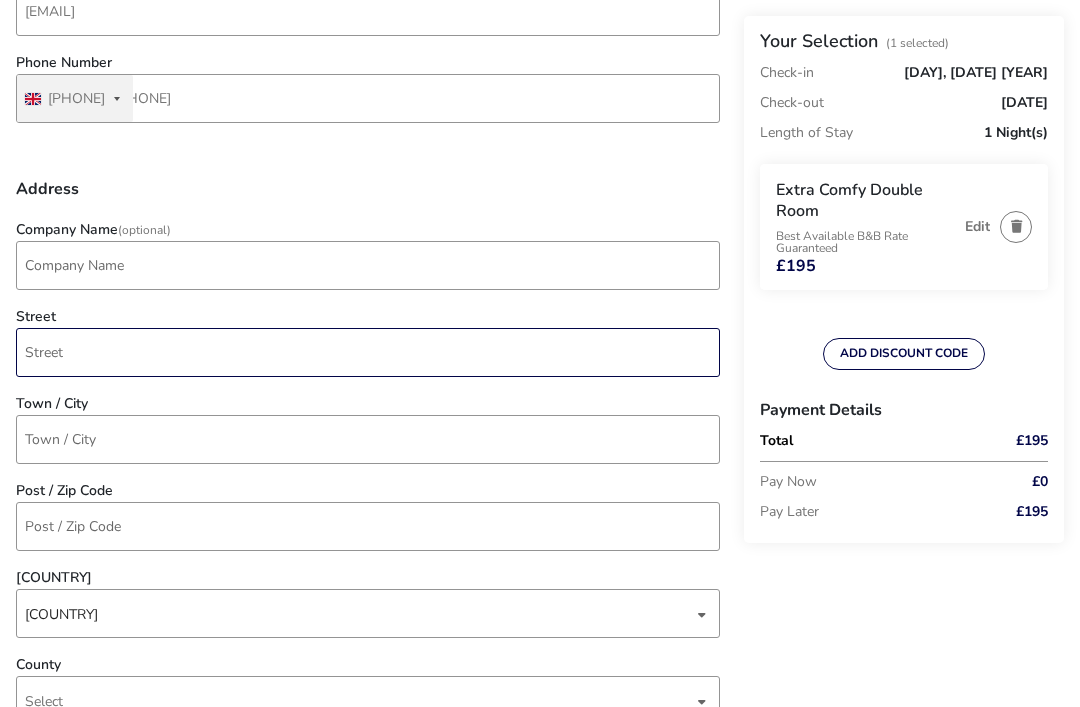 click on "Street" at bounding box center [368, 352] 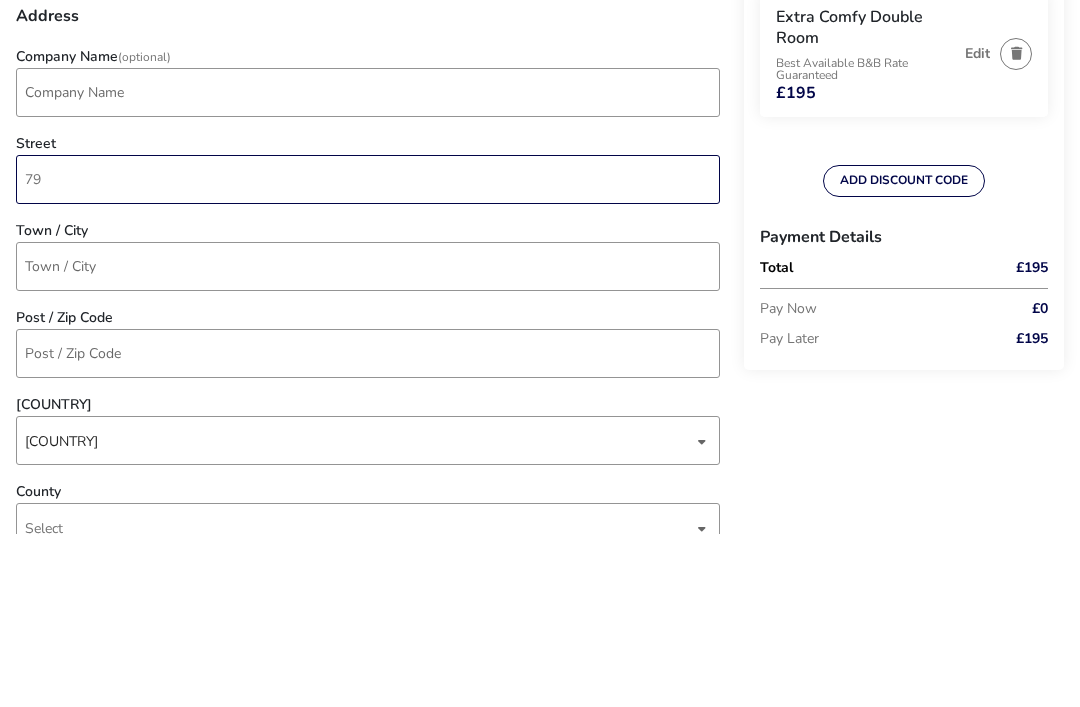 type on "7" 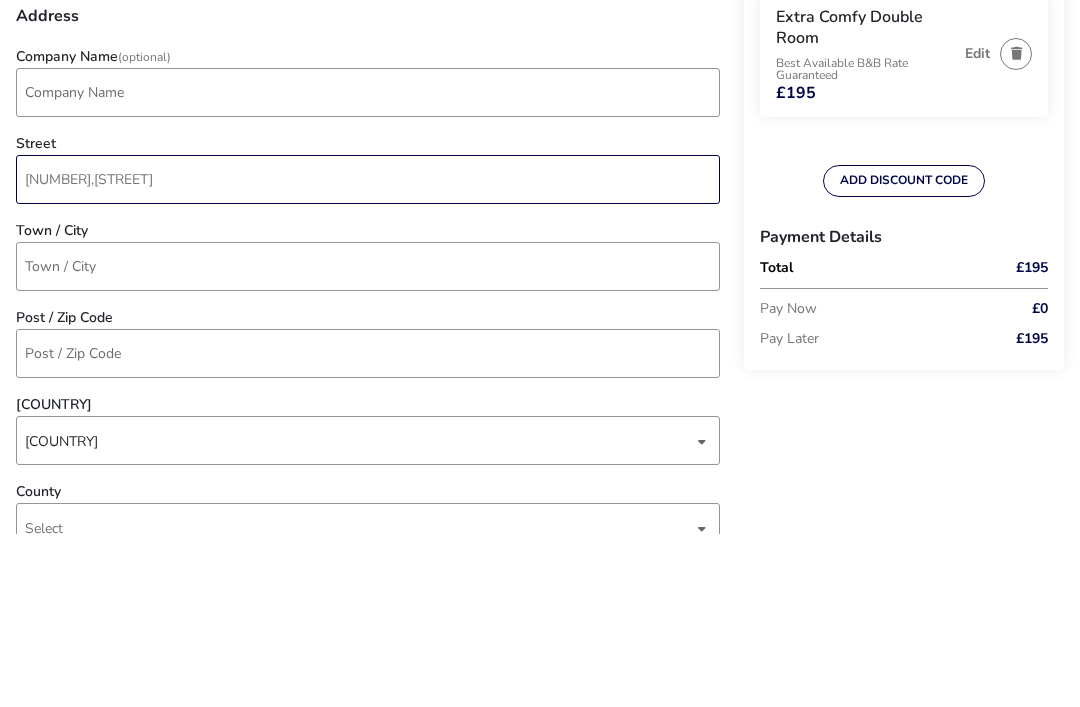 type on "[NUMBER],[STREET]" 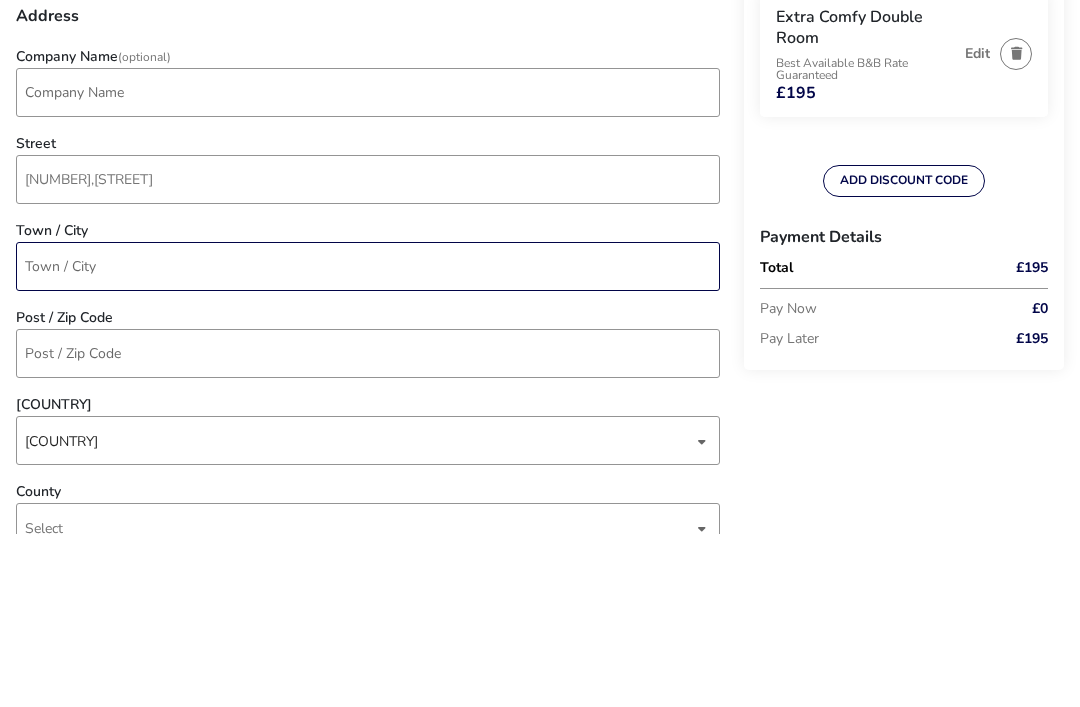 click on "Town / City" at bounding box center (368, 439) 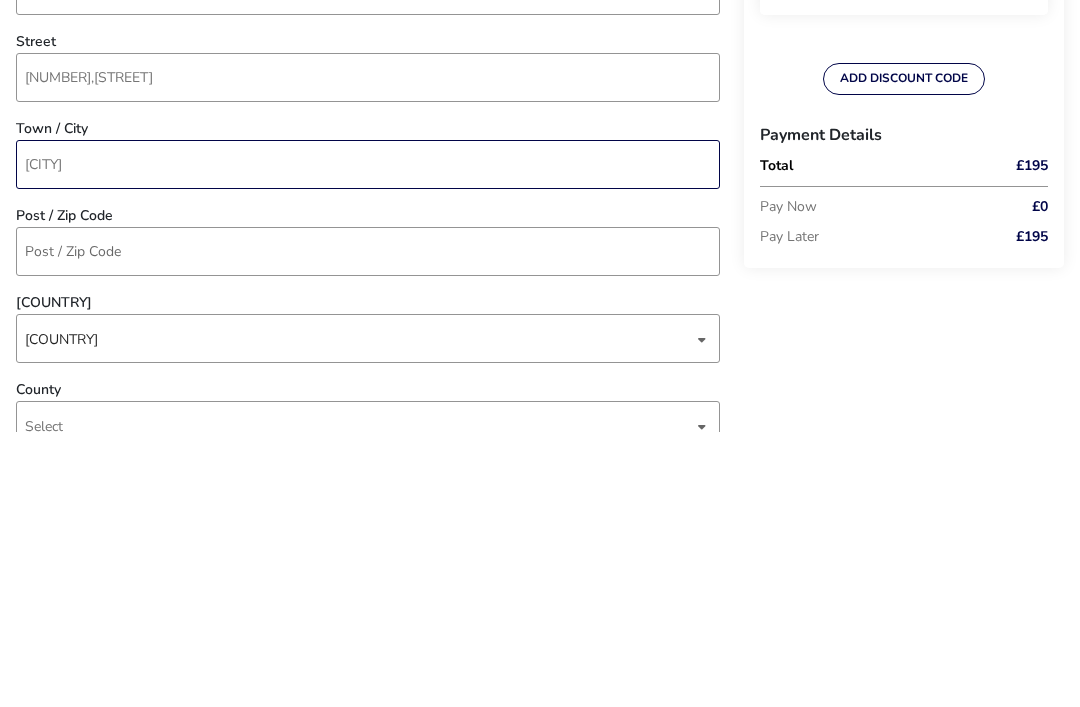 type on "[CITY]" 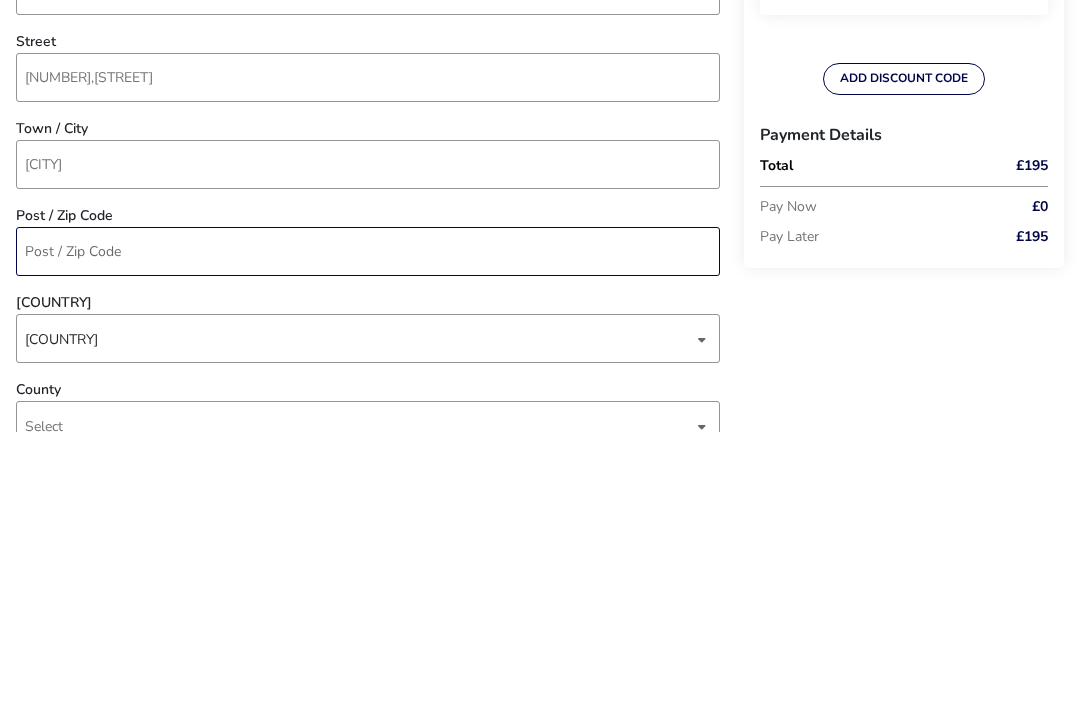 click on "Post / Zip Code" at bounding box center [368, 526] 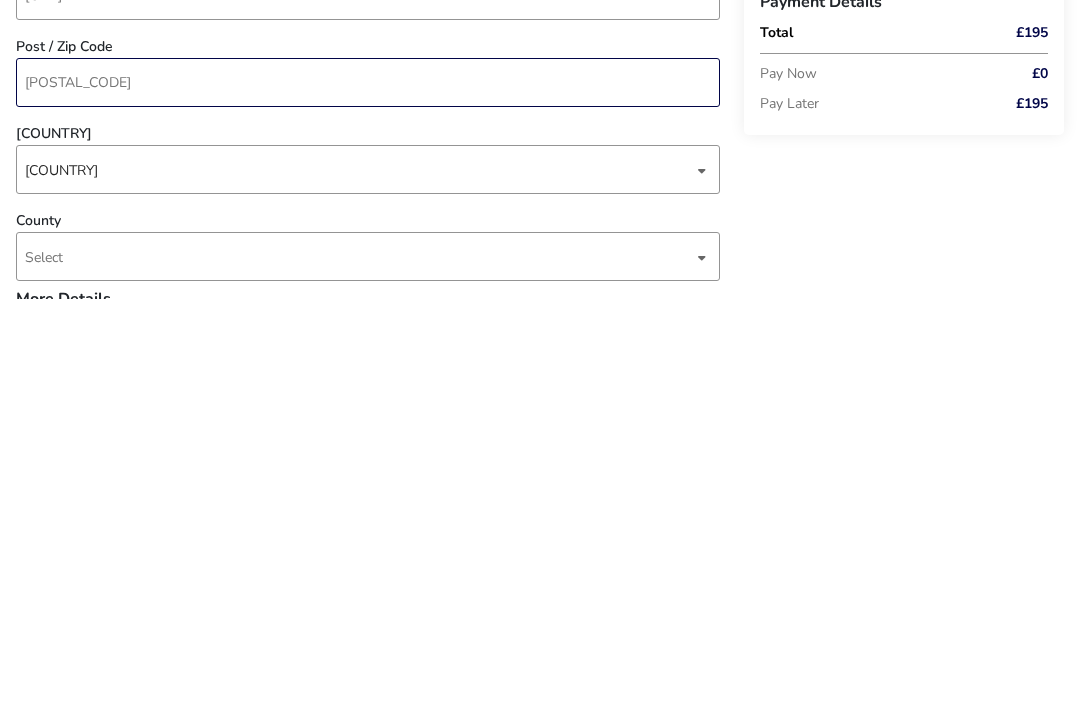 scroll, scrollTop: 621, scrollLeft: 0, axis: vertical 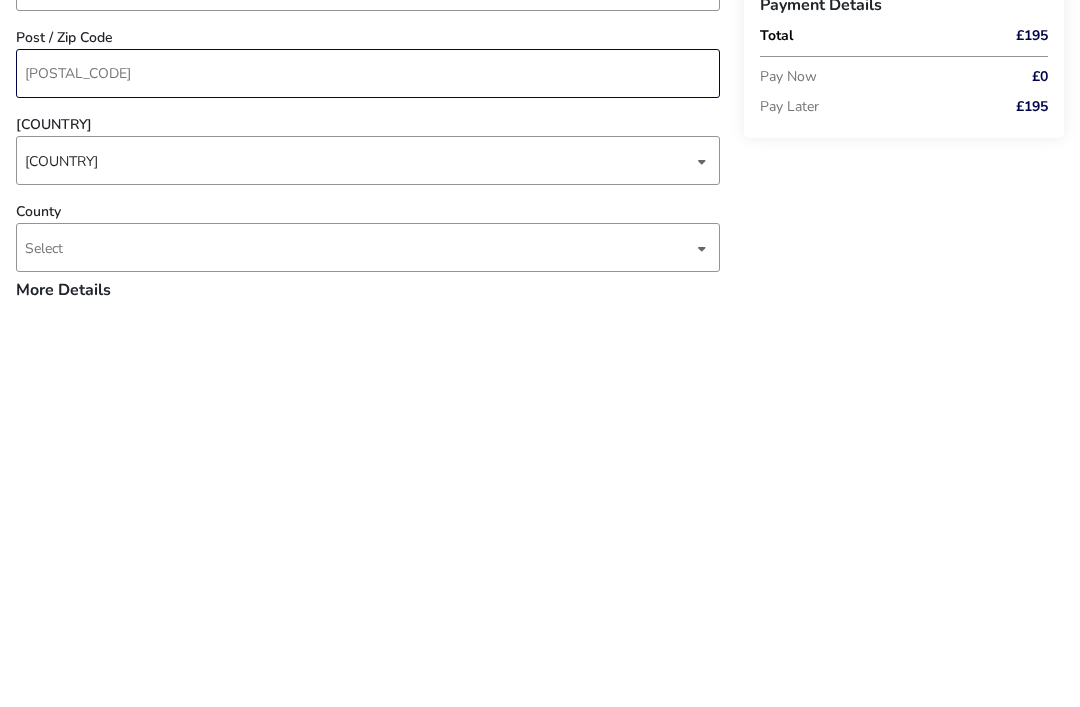 type on "[POSTAL_CODE]" 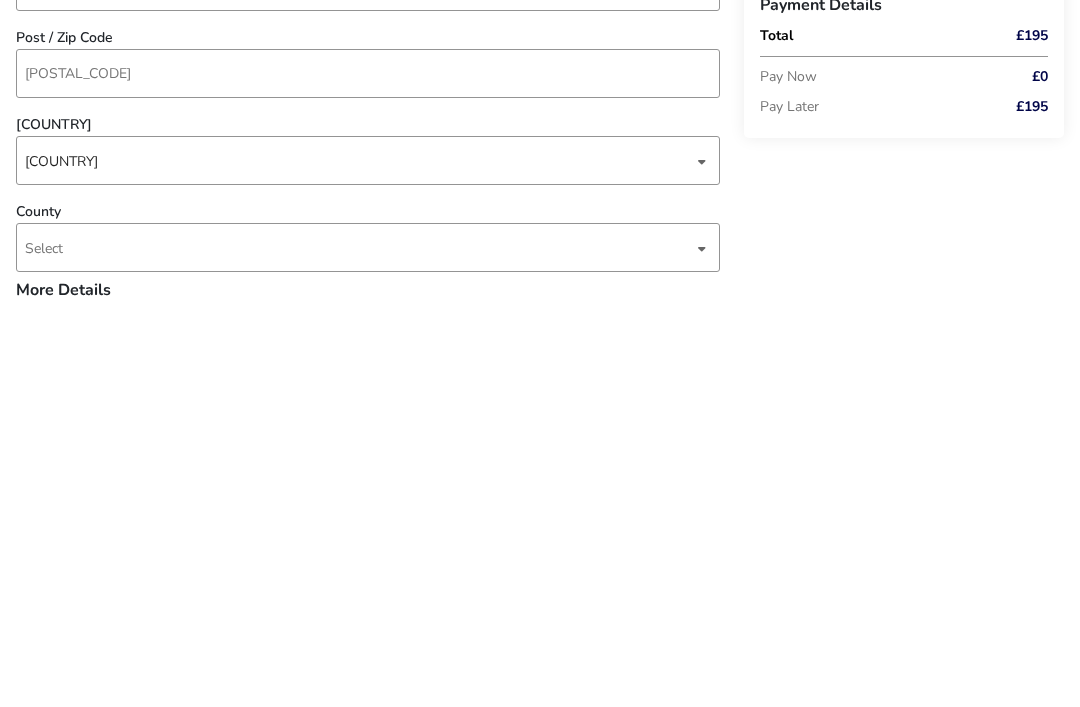 click on "Select" at bounding box center (359, 652) 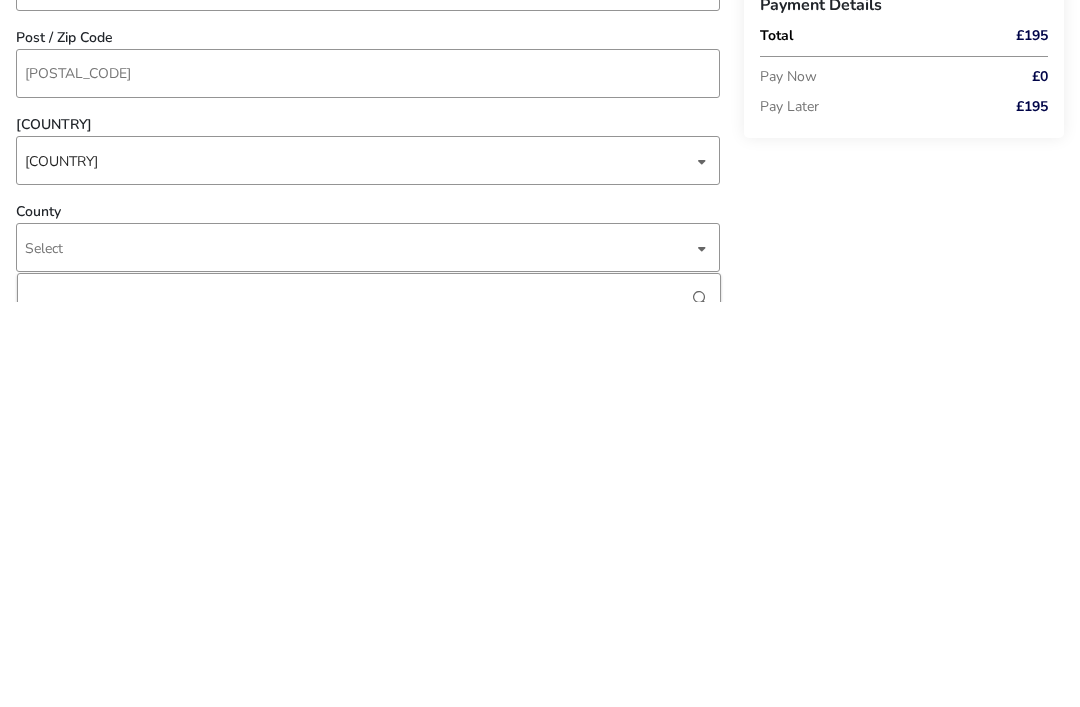 click on "Back  Your Selection  (1 Selected)  Check-in [DAY], [DATE] [YEAR] Check-out [DAY], [DATE] [YEAR] Length of Stay 1 Night(s)  Extra Comfy Double Room   Best Available B&B Rate Guaranteed  £195  Edit   ADD DISCOUNT CODE   Payment Details   Total   £195  Pay Now £0 Pay Later £195 Complete Your Booking Personal Details  Title  (Optional) Mr  First Name  [FIRST]  Surname  [LAST]  E-mail  moiramcmullan@yahoo.co.uk  Phone Number  [COUNTRY] [PHONE] [PHONE] 244 results found Afghanistan +93 Åland Islands +358 Albania +355 Algeria +213 American Samoa +1 Andorra +376 Angola +244 Anguilla +1 Antigua & Barbuda +1 Argentina +54 Armenia +374 Aruba +297 Ascension Island +247 Australia +61 Austria +43 Azerbaijan +994 Bahamas +1 Bahrain +973 Bangladesh +880 Barbados +1 Belarus +375 Belgium +32 Belize +501 Benin +229 Bermuda +1 Bhutan +975 Bolivia +591 Bosnia & Herzegovina +387 Botswana +267 Brazil +55 British Indian Ocean Territory +246 British Virgin Islands +1 Brunei +673 Bulgaria +359 Burkina Faso +226 Burundi +257 +855 +1" at bounding box center [540, 671] 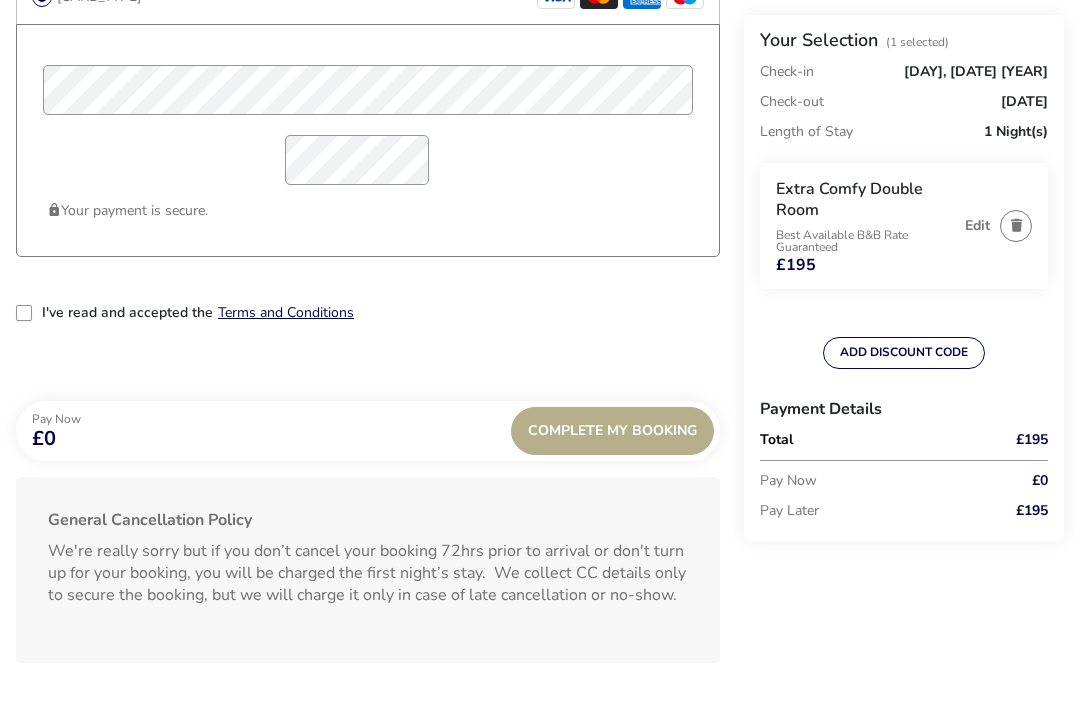 scroll, scrollTop: 1769, scrollLeft: 0, axis: vertical 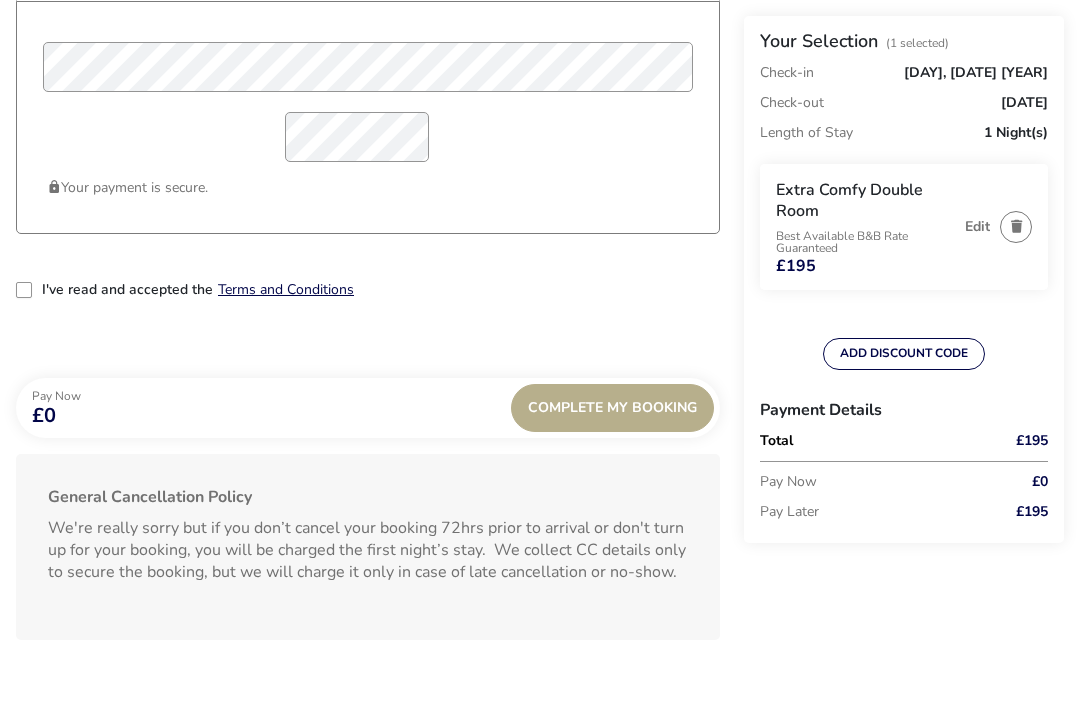 click at bounding box center (24, 290) 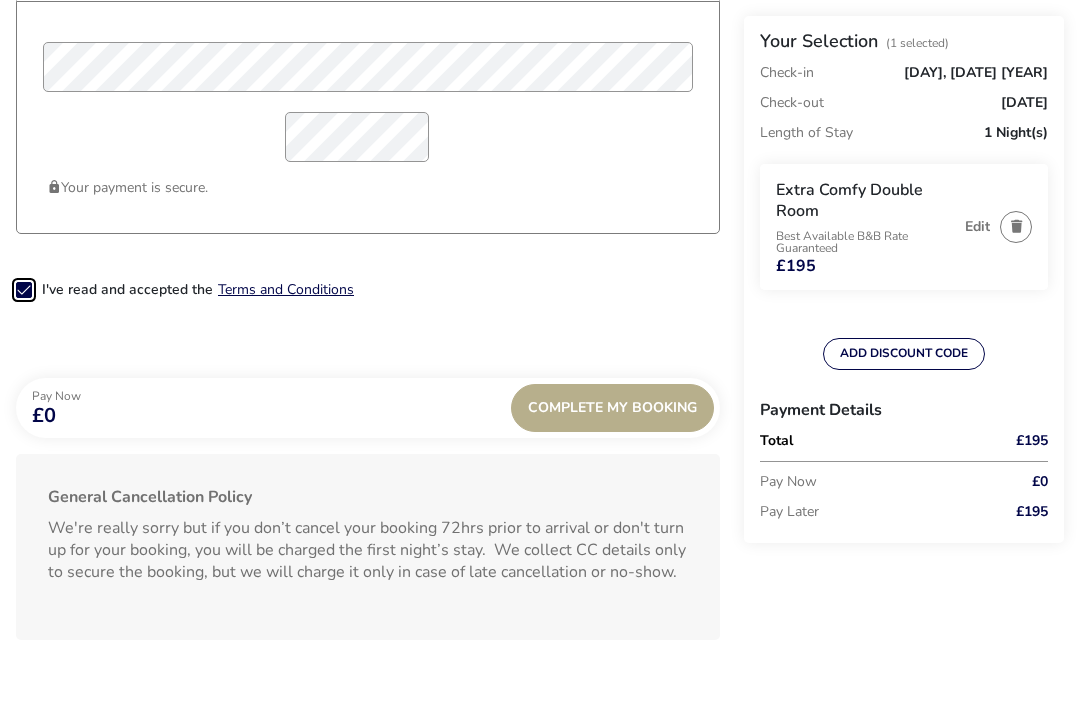 scroll, scrollTop: 11, scrollLeft: 10, axis: both 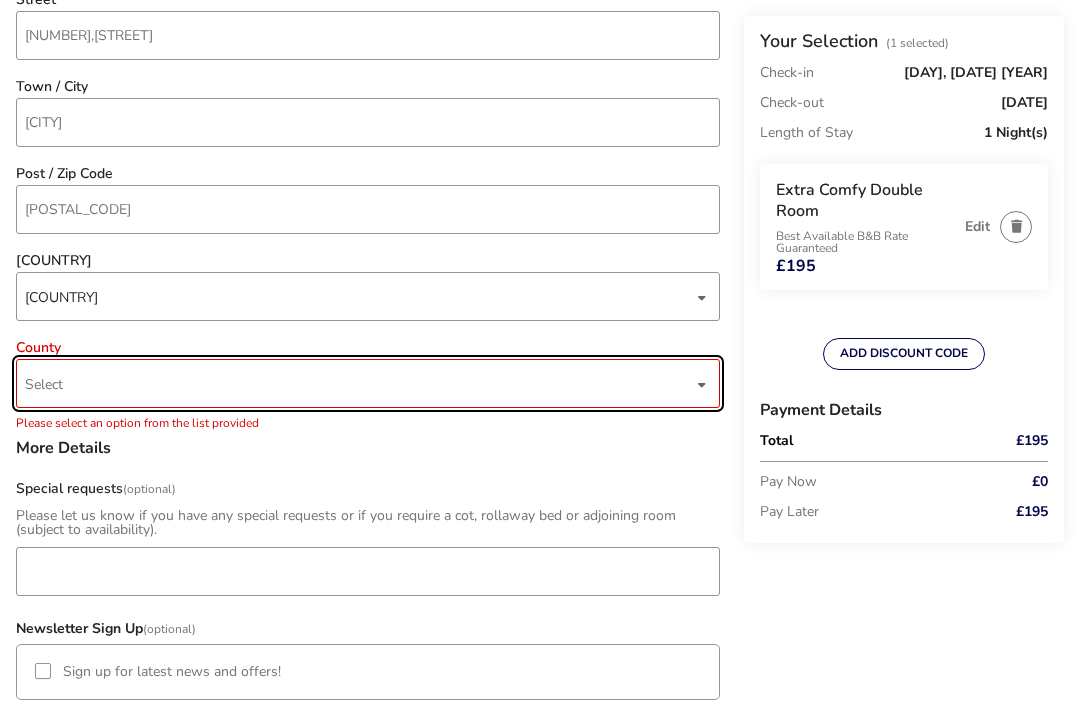 click at bounding box center [702, 384] 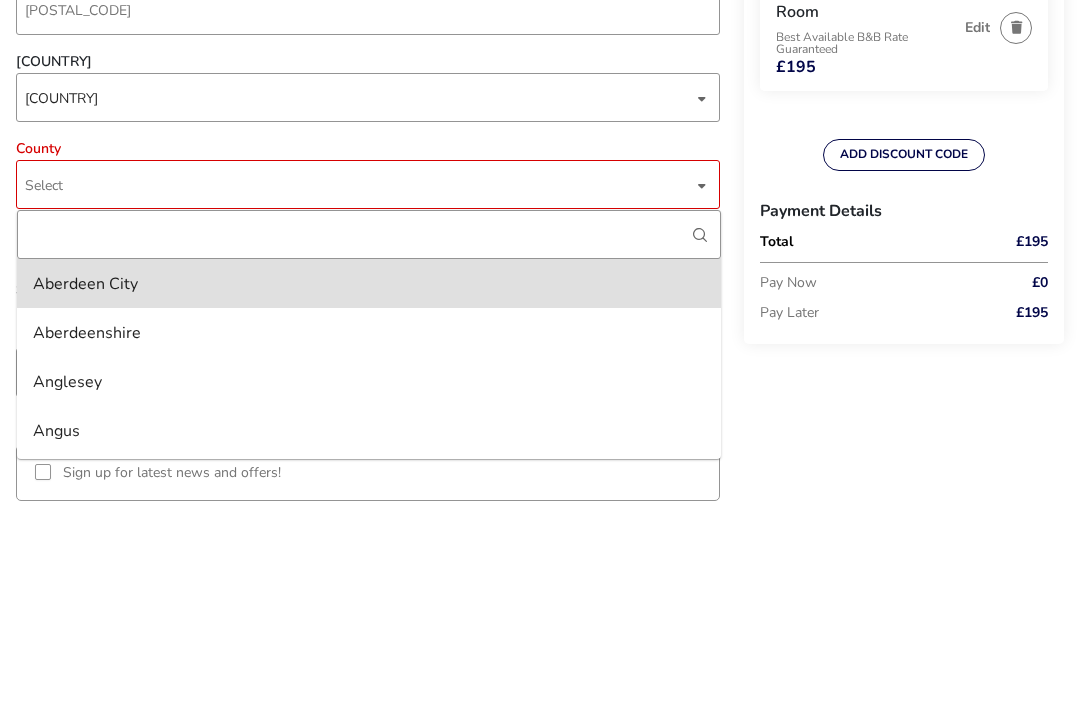 scroll, scrollTop: 1089, scrollLeft: 0, axis: vertical 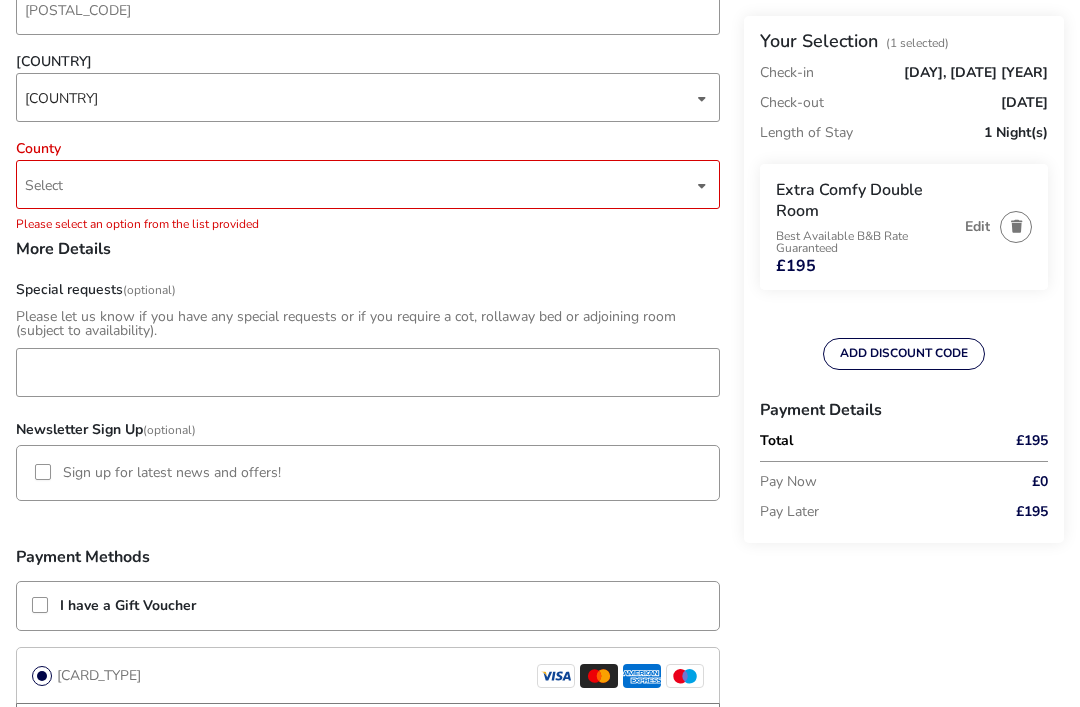 click on "Select" at bounding box center [44, 185] 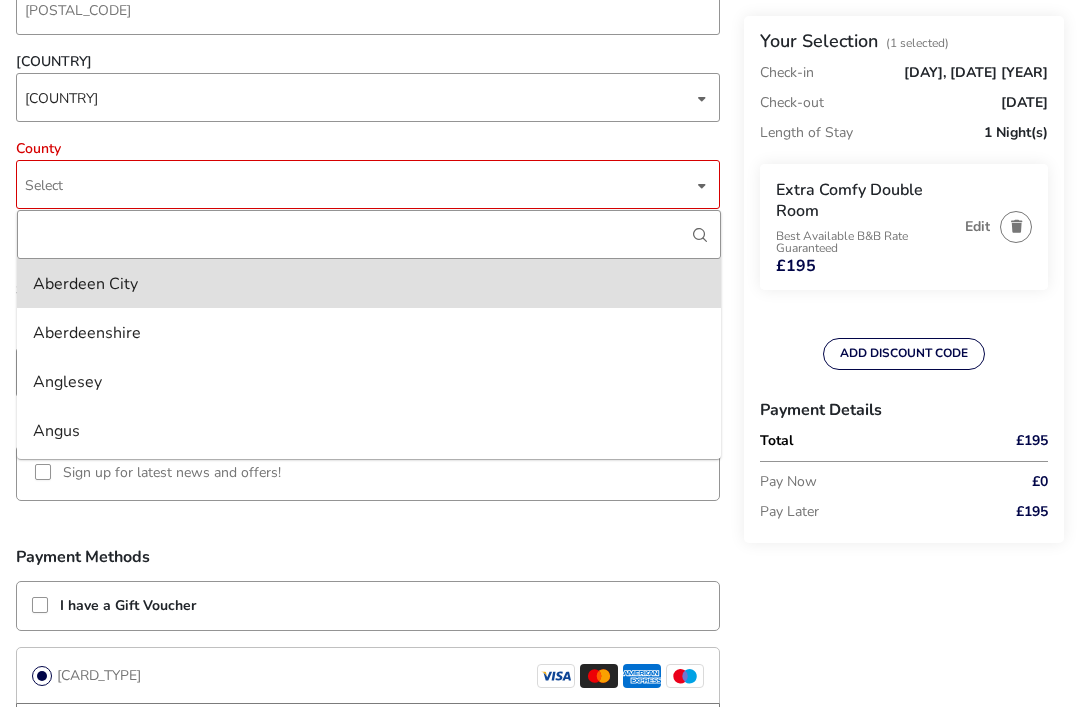 scroll, scrollTop: 1088, scrollLeft: 0, axis: vertical 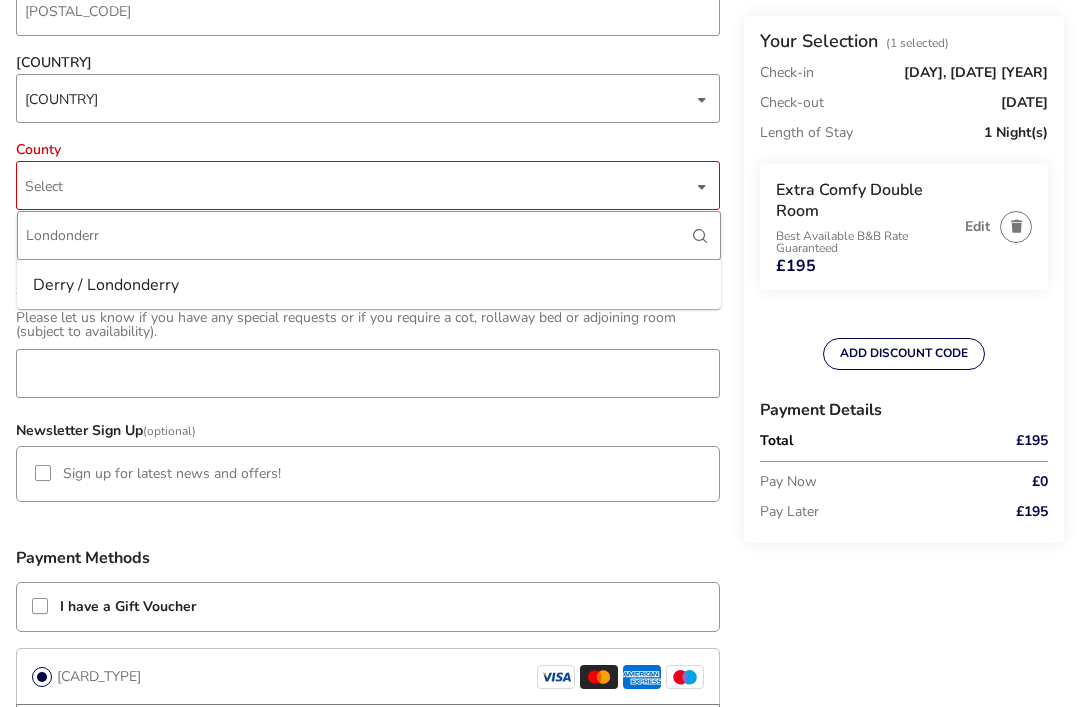 type on "Londonderry" 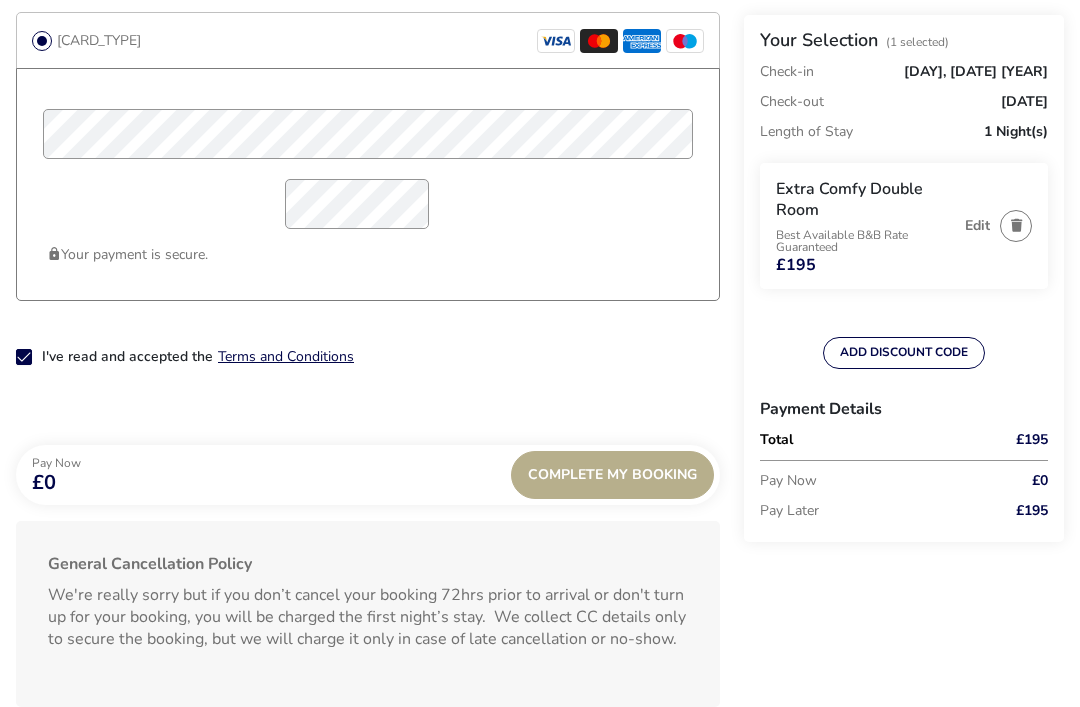scroll, scrollTop: 1724, scrollLeft: 0, axis: vertical 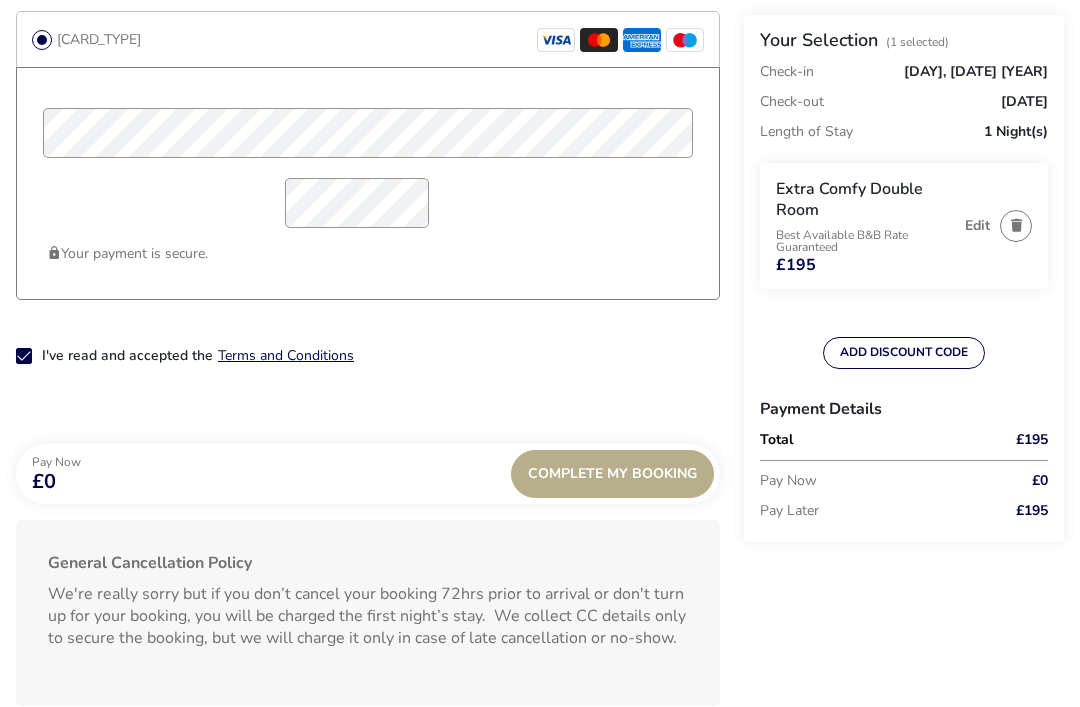 click on "Complete My Booking" at bounding box center [612, 474] 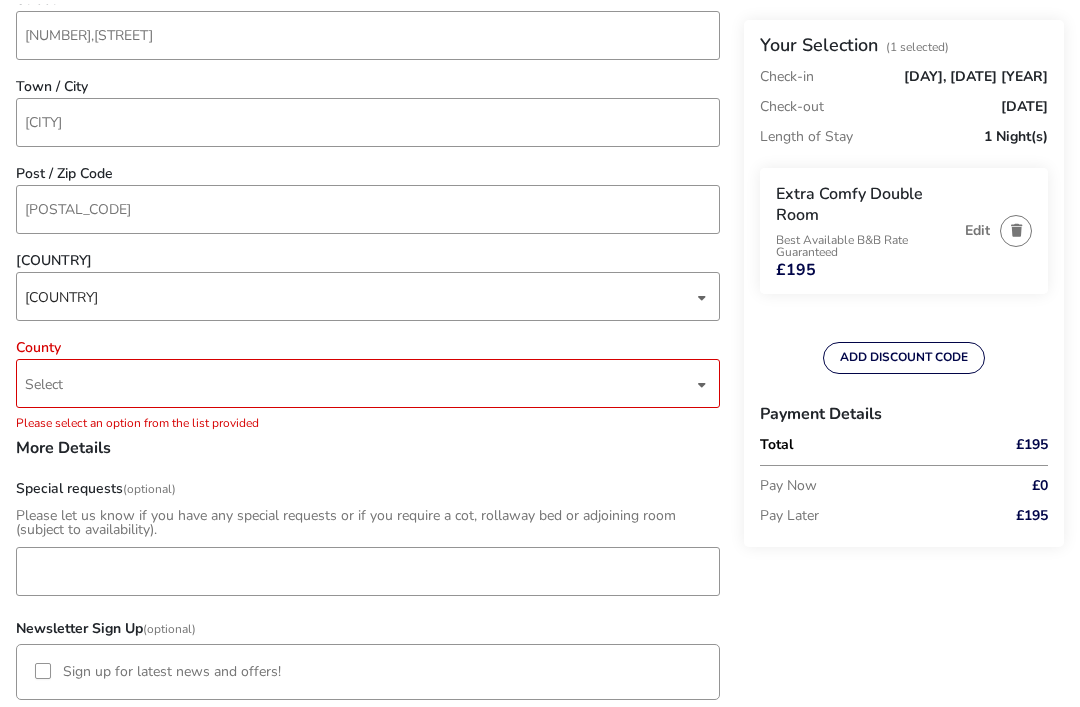 scroll, scrollTop: 890, scrollLeft: 0, axis: vertical 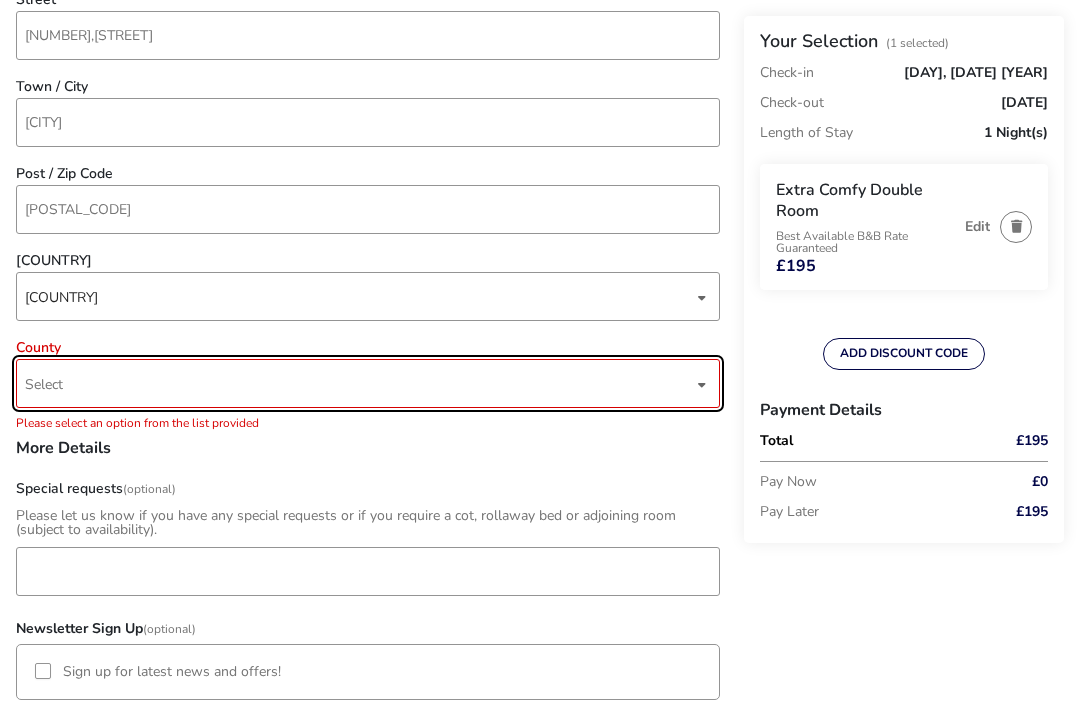 click on "Select" at bounding box center [359, 383] 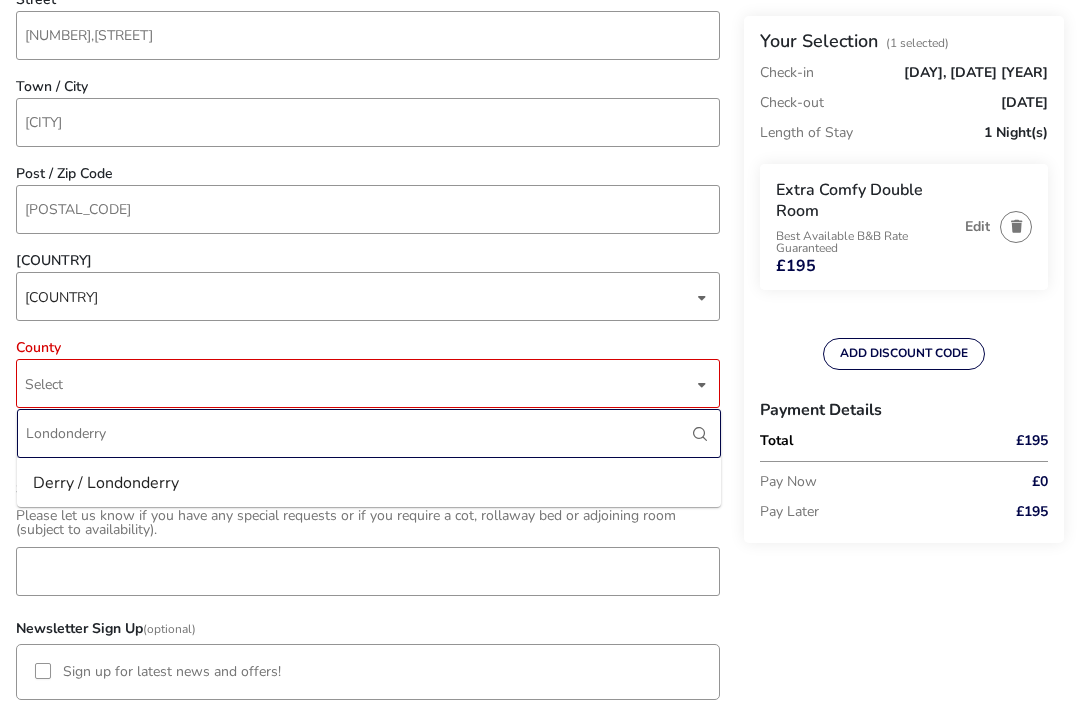 click on "Londonderry" at bounding box center [369, 433] 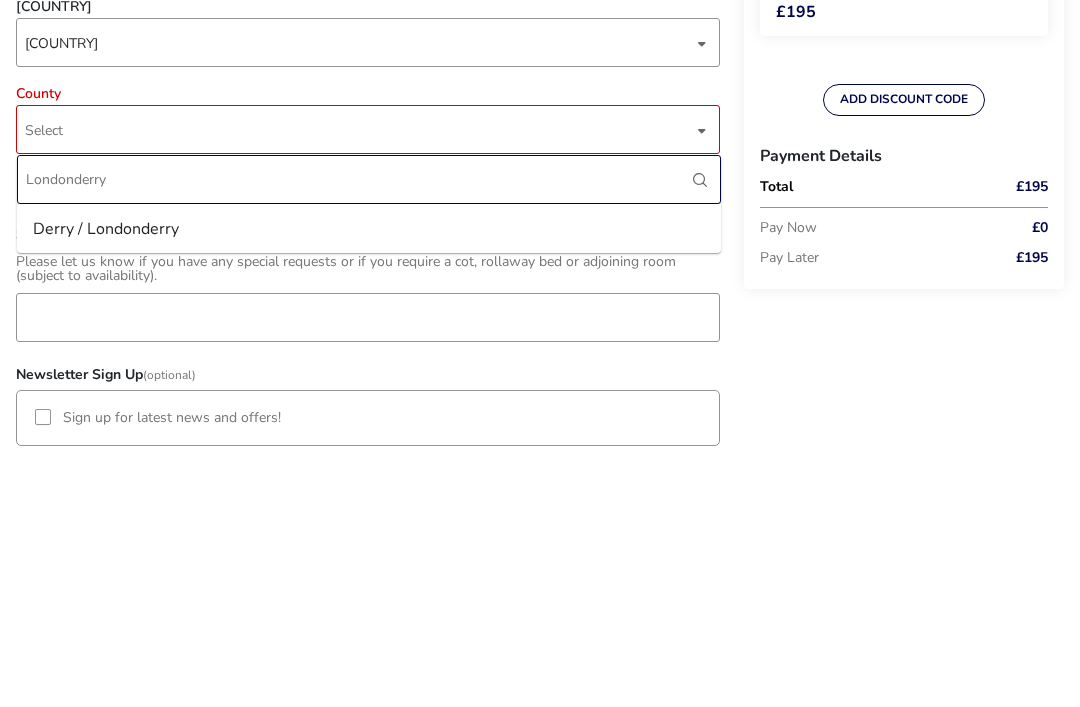 scroll, scrollTop: 1144, scrollLeft: 0, axis: vertical 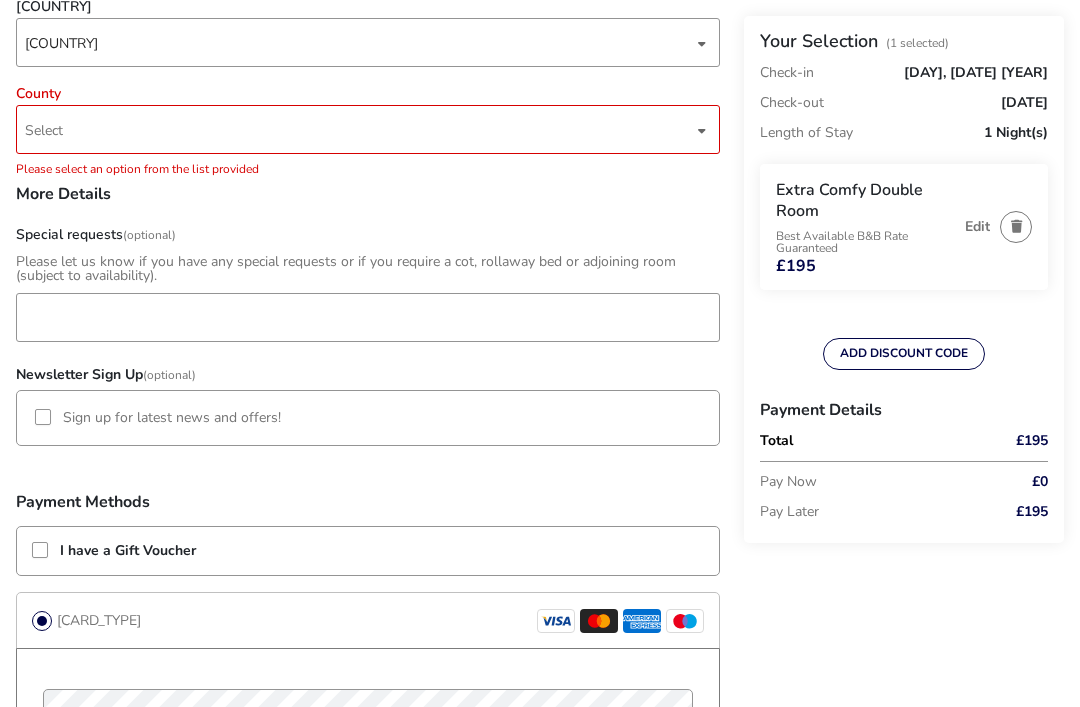click at bounding box center (702, 130) 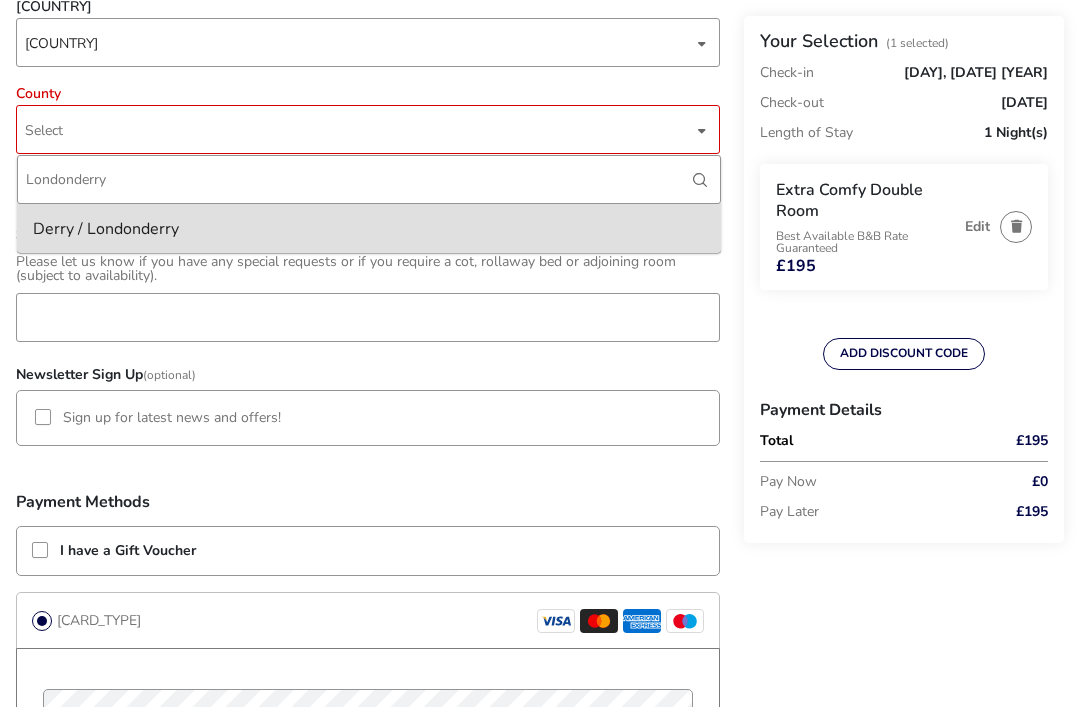 click on "Londonderry" at bounding box center (369, 179) 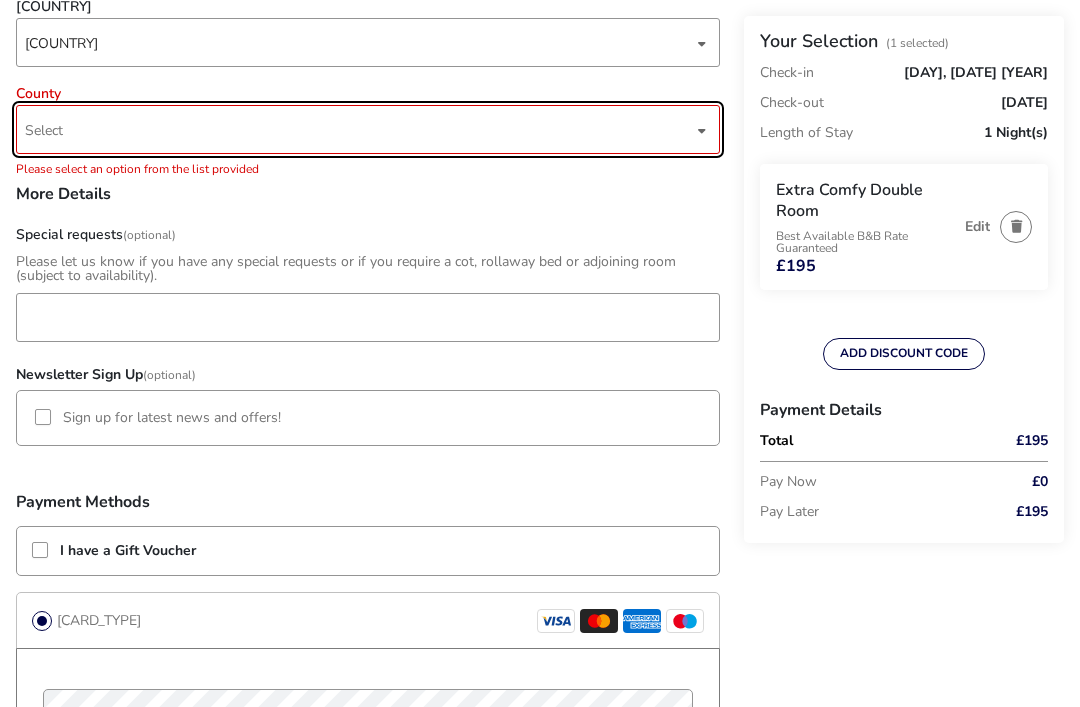 click at bounding box center [702, 130] 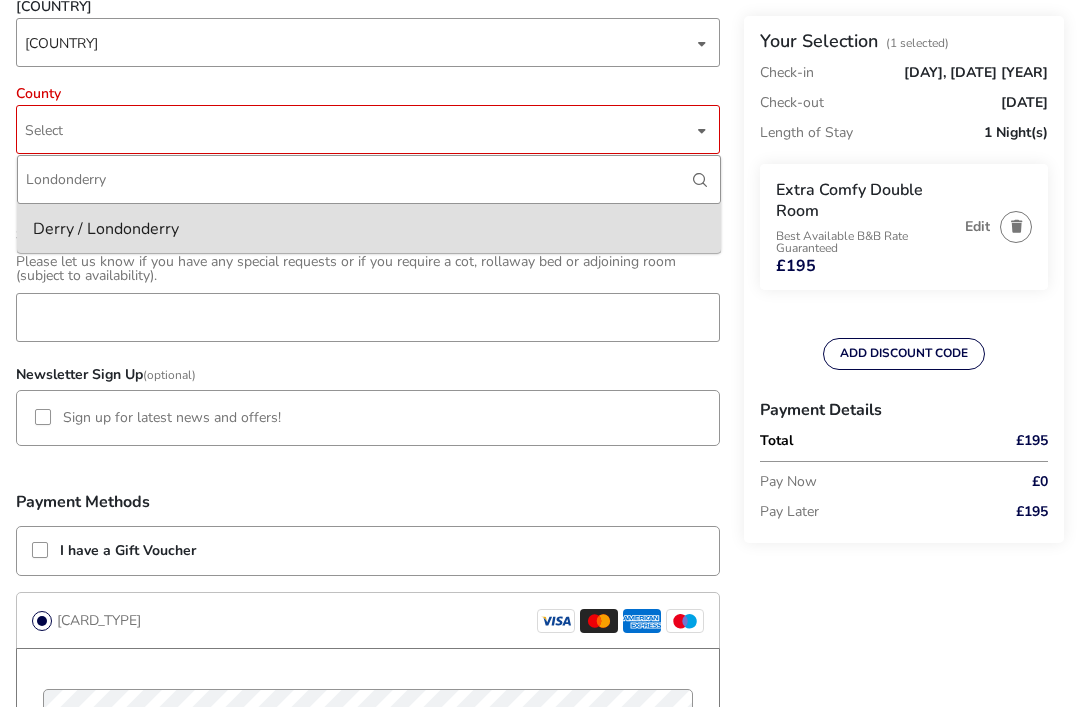 click on "Derry / Londonderry" at bounding box center [106, 229] 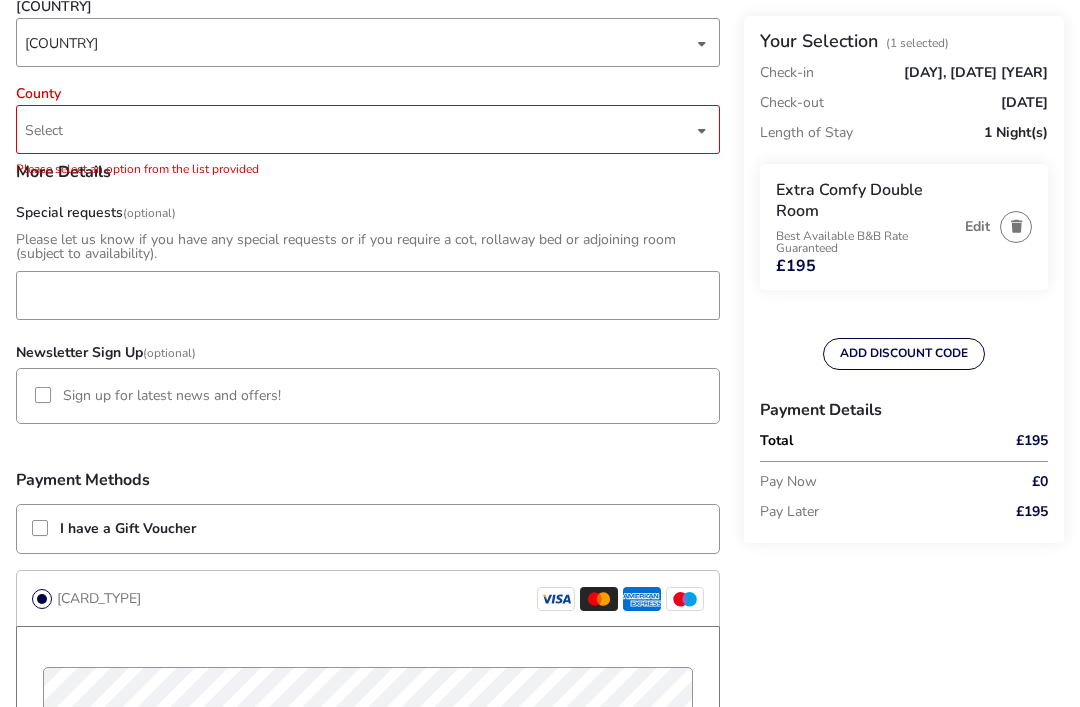 type 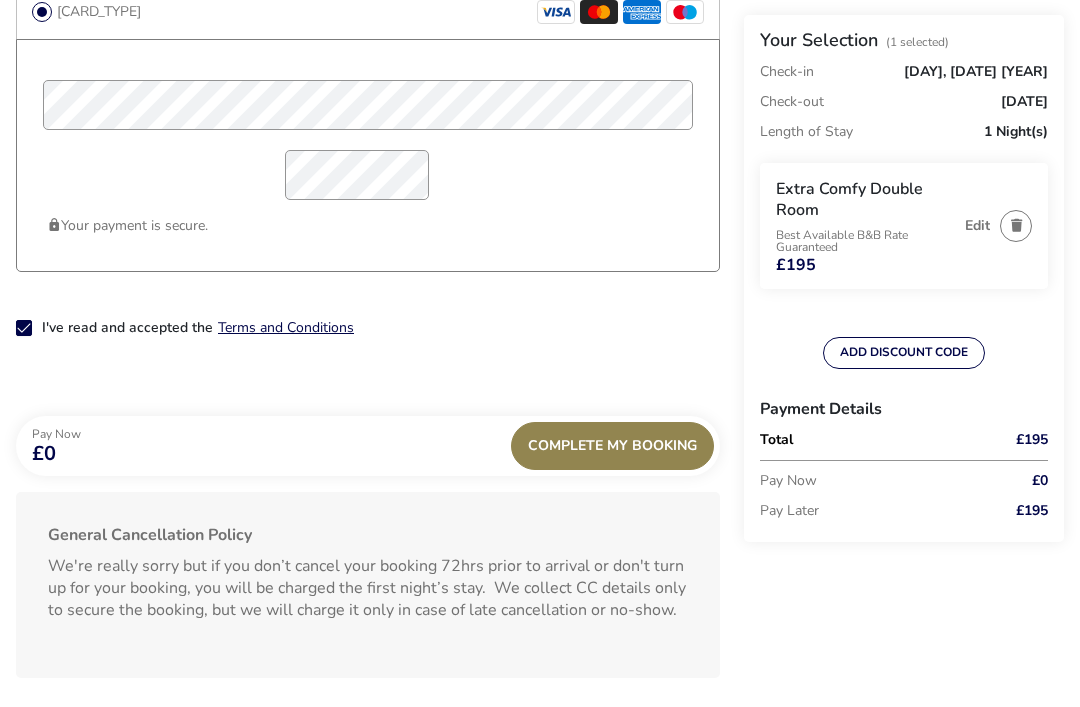 scroll, scrollTop: 1731, scrollLeft: 0, axis: vertical 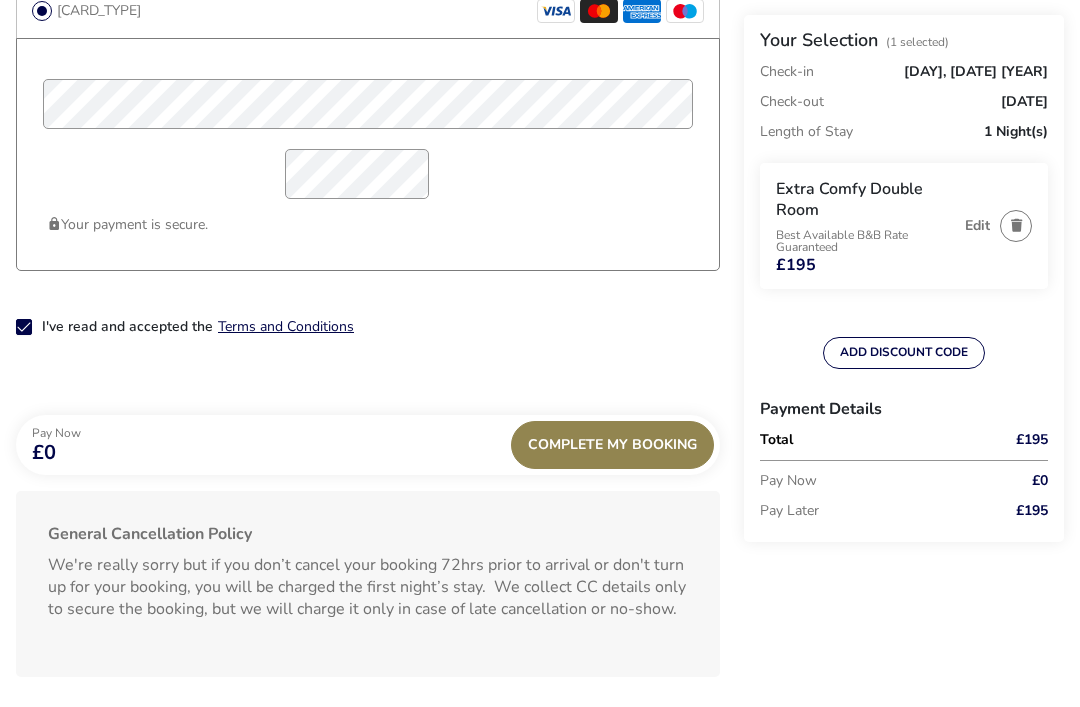 click on "Complete My Booking" at bounding box center [612, 445] 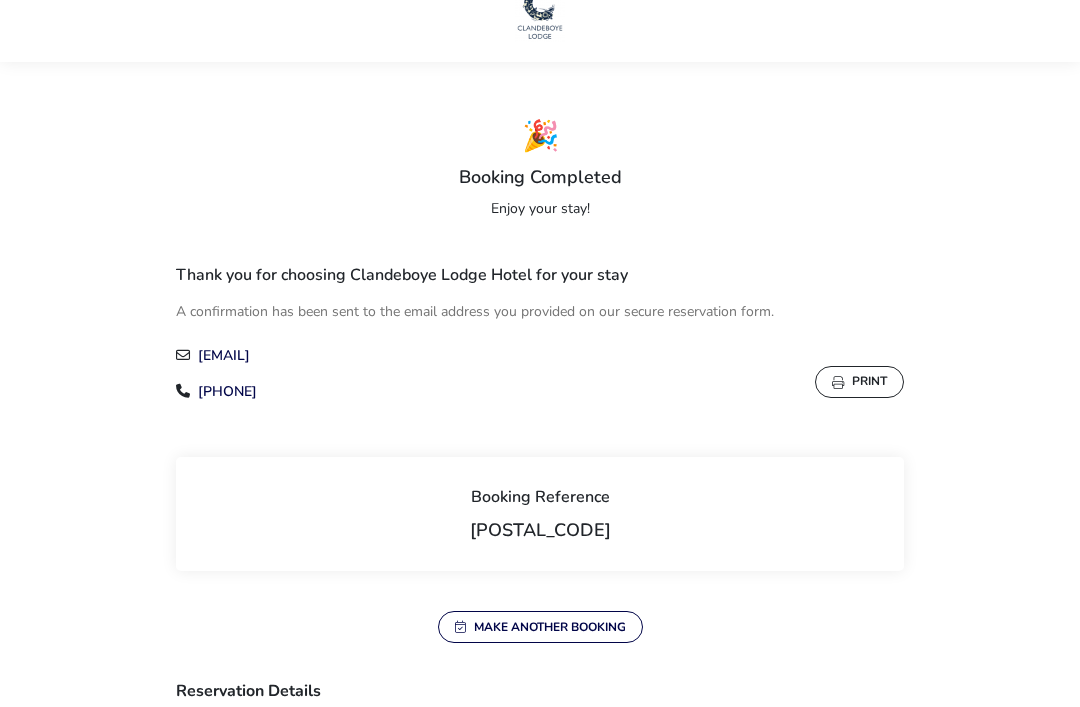 scroll, scrollTop: 0, scrollLeft: 0, axis: both 